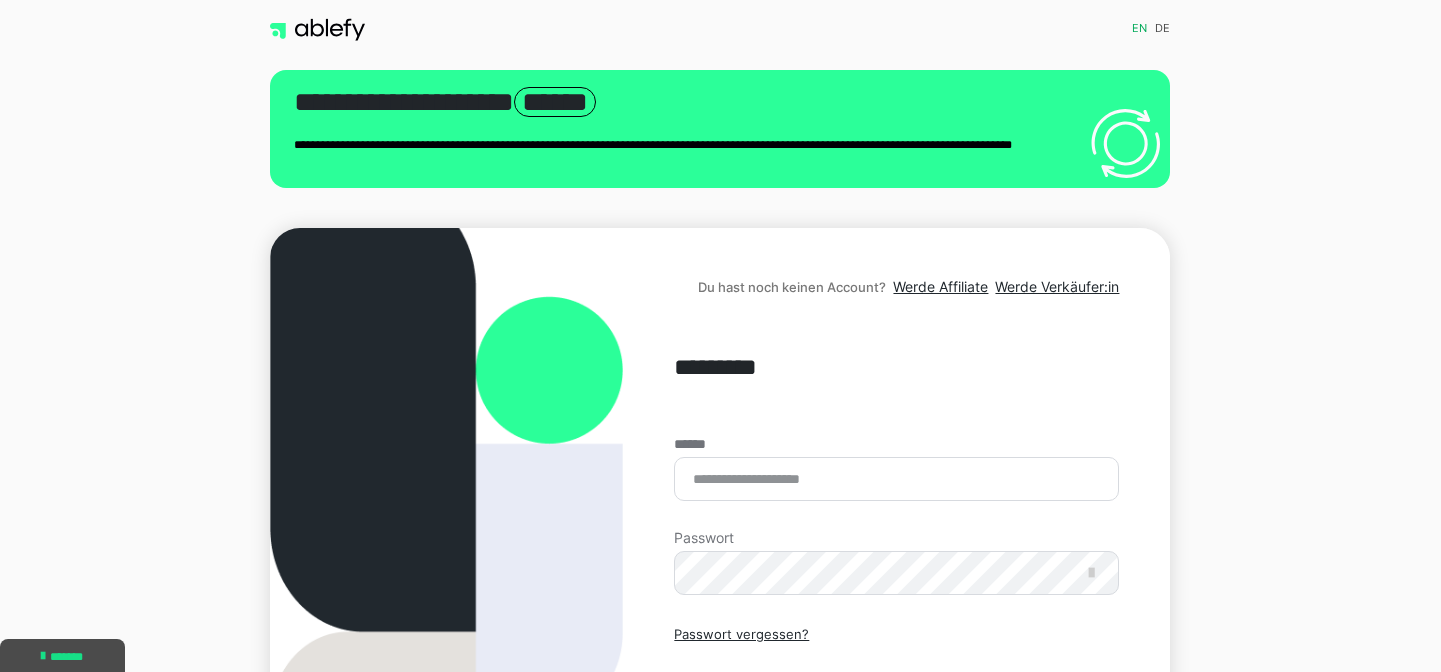 scroll, scrollTop: 0, scrollLeft: 0, axis: both 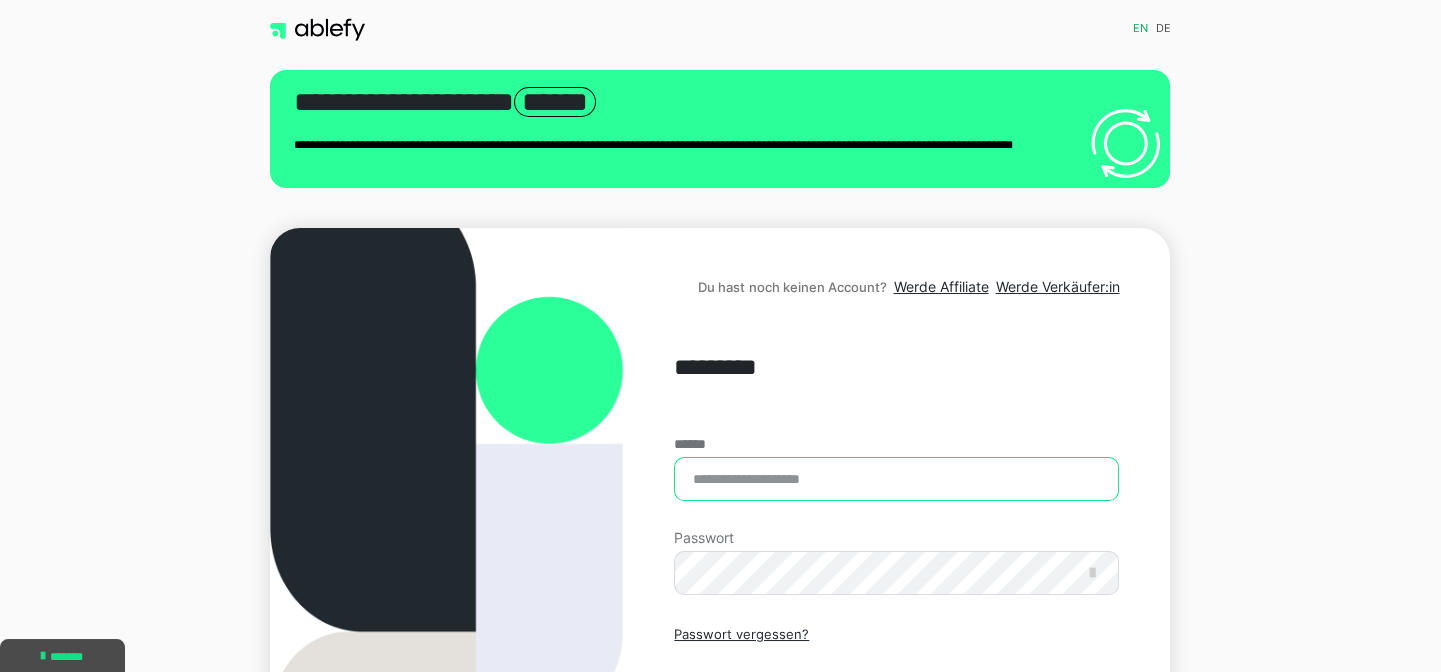 click on "******" at bounding box center (896, 479) 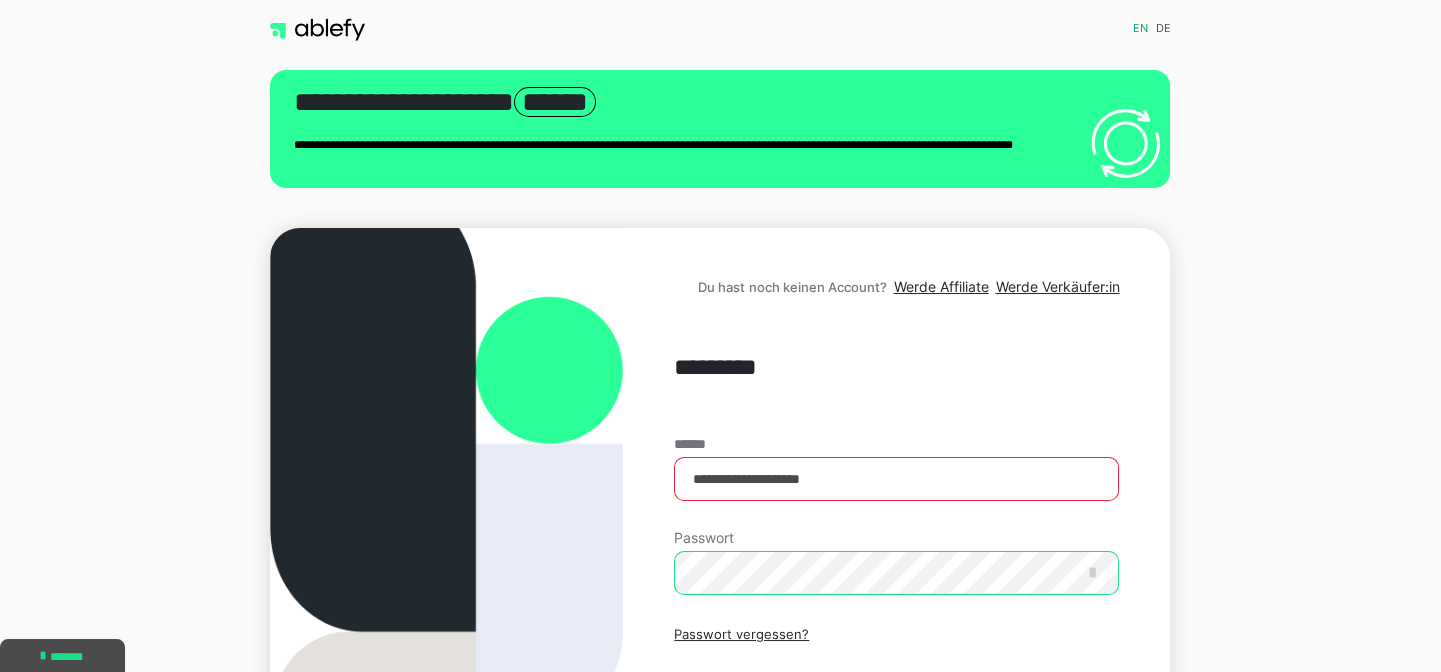 click on "Einloggen" at bounding box center [896, 720] 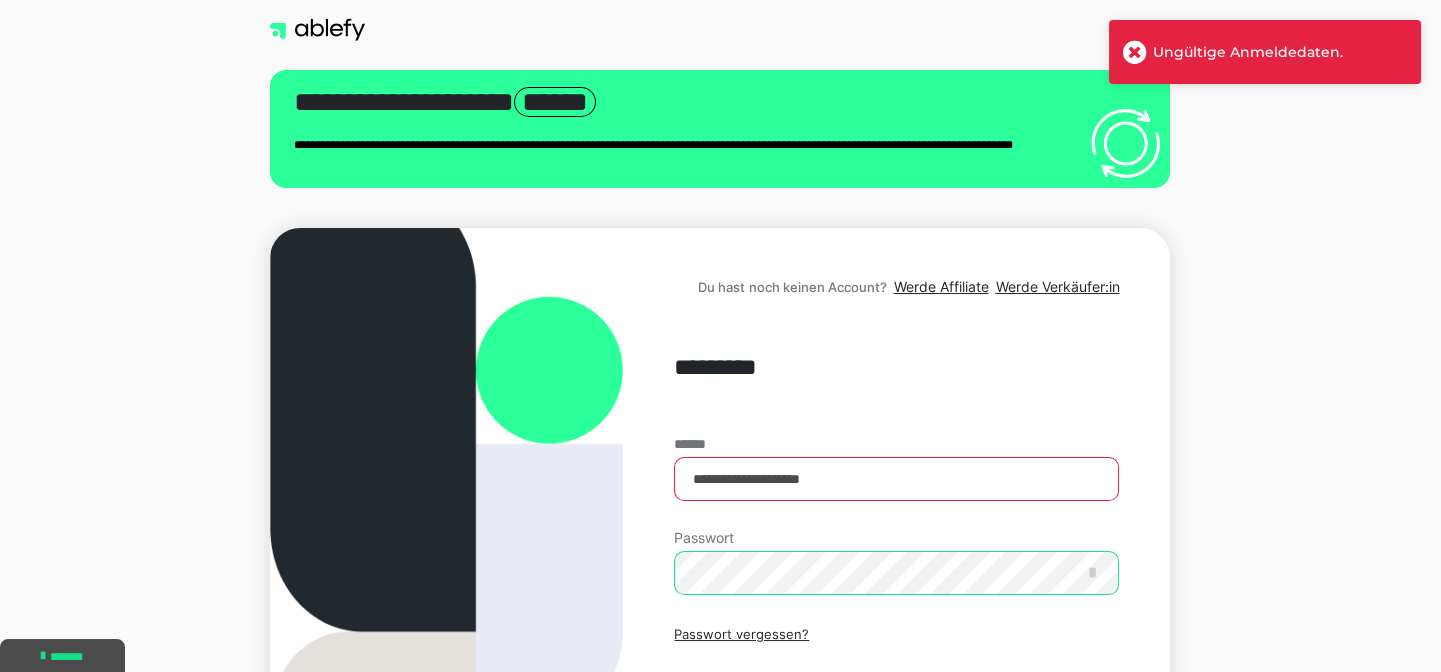 click on "**********" at bounding box center (896, 529) 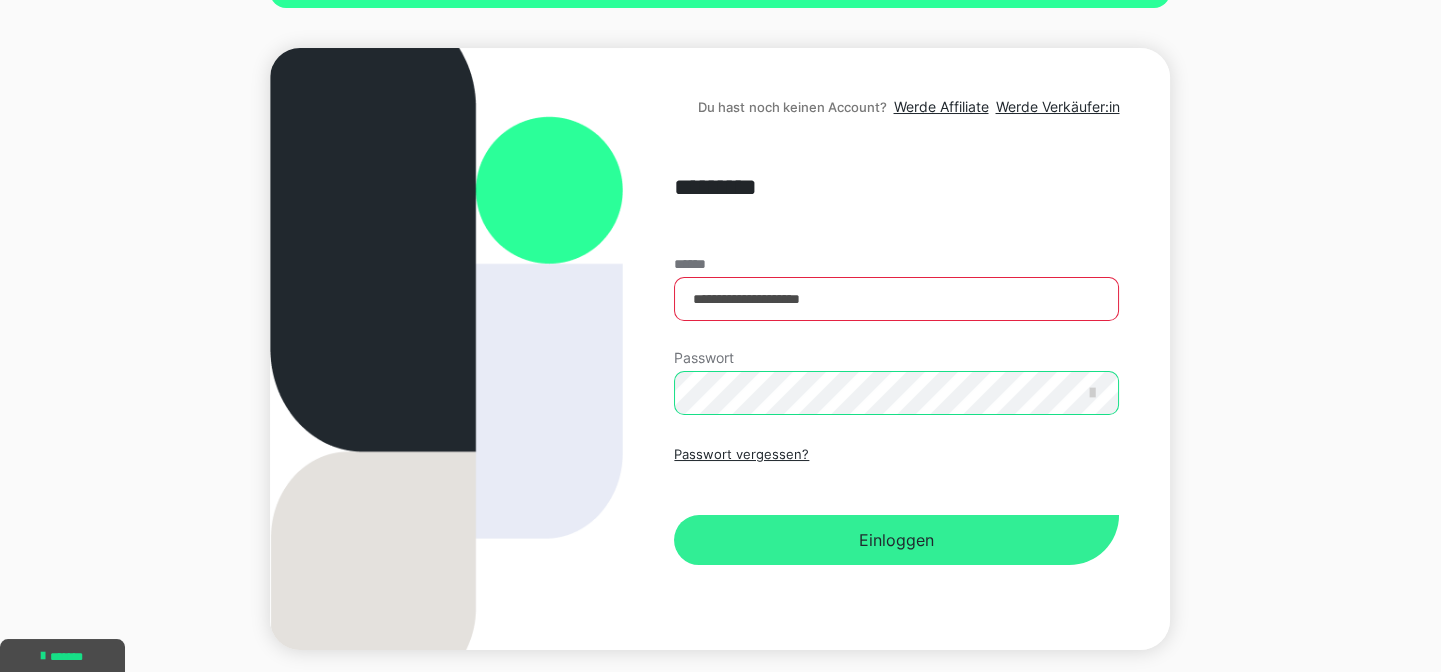 scroll, scrollTop: 181, scrollLeft: 0, axis: vertical 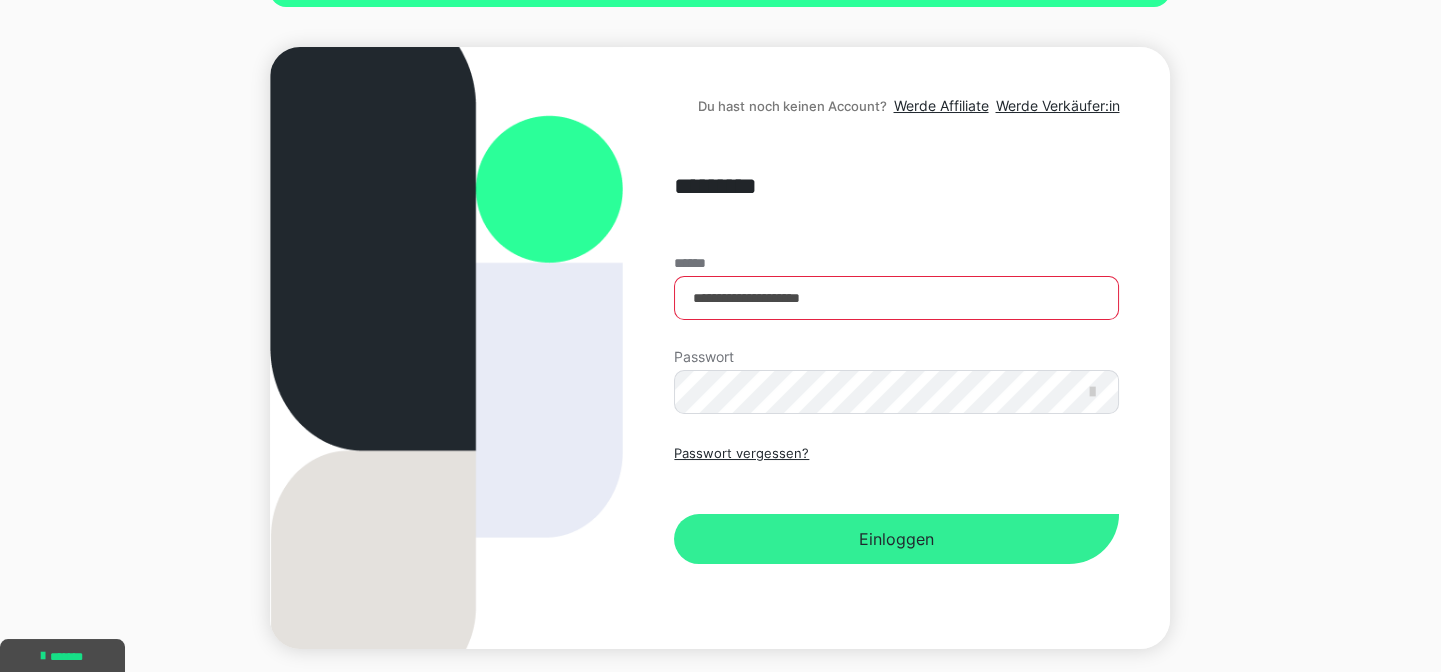 click on "Einloggen" at bounding box center [896, 539] 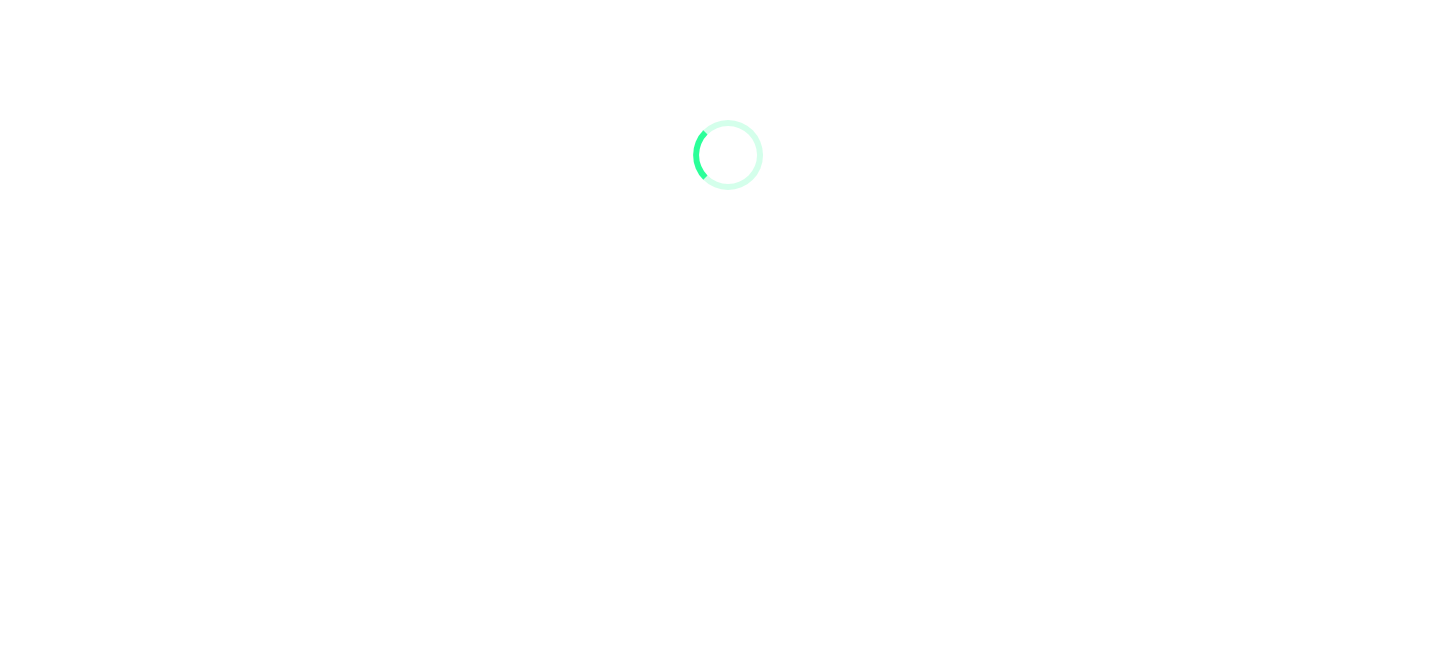 scroll, scrollTop: 0, scrollLeft: 0, axis: both 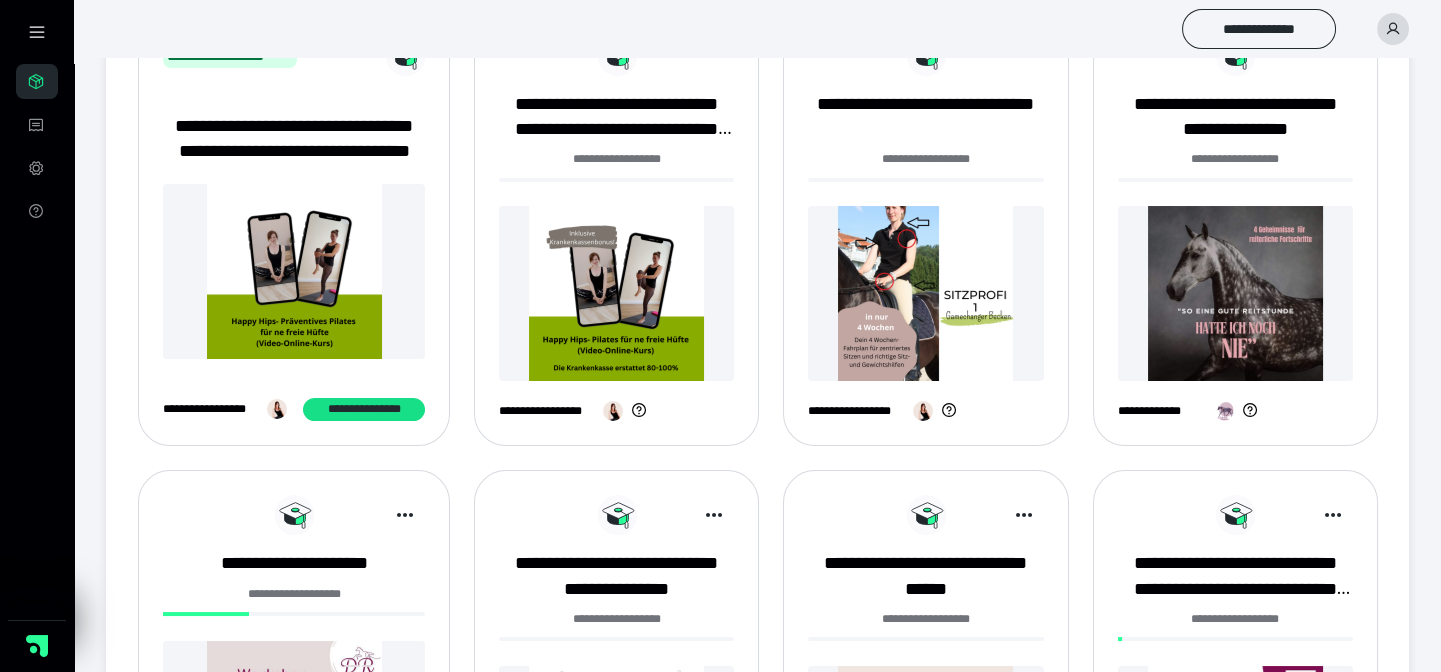 click at bounding box center [616, 293] 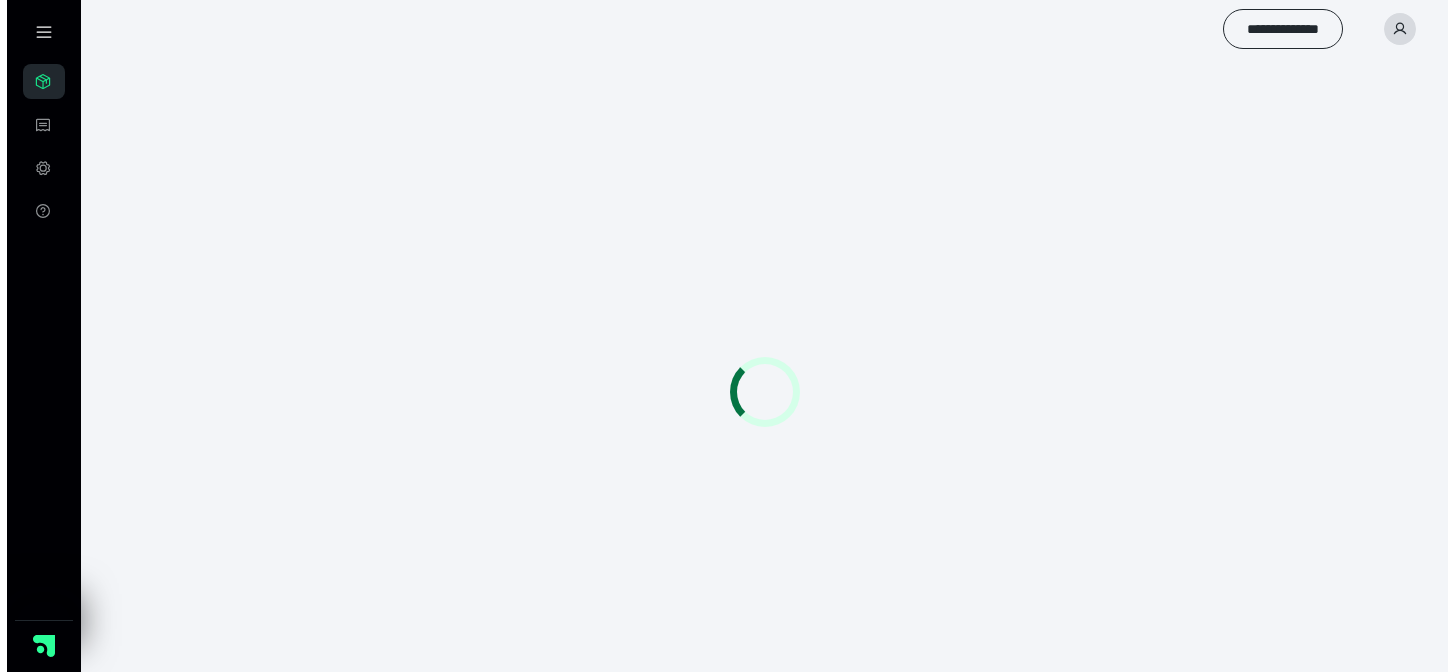 scroll, scrollTop: 0, scrollLeft: 0, axis: both 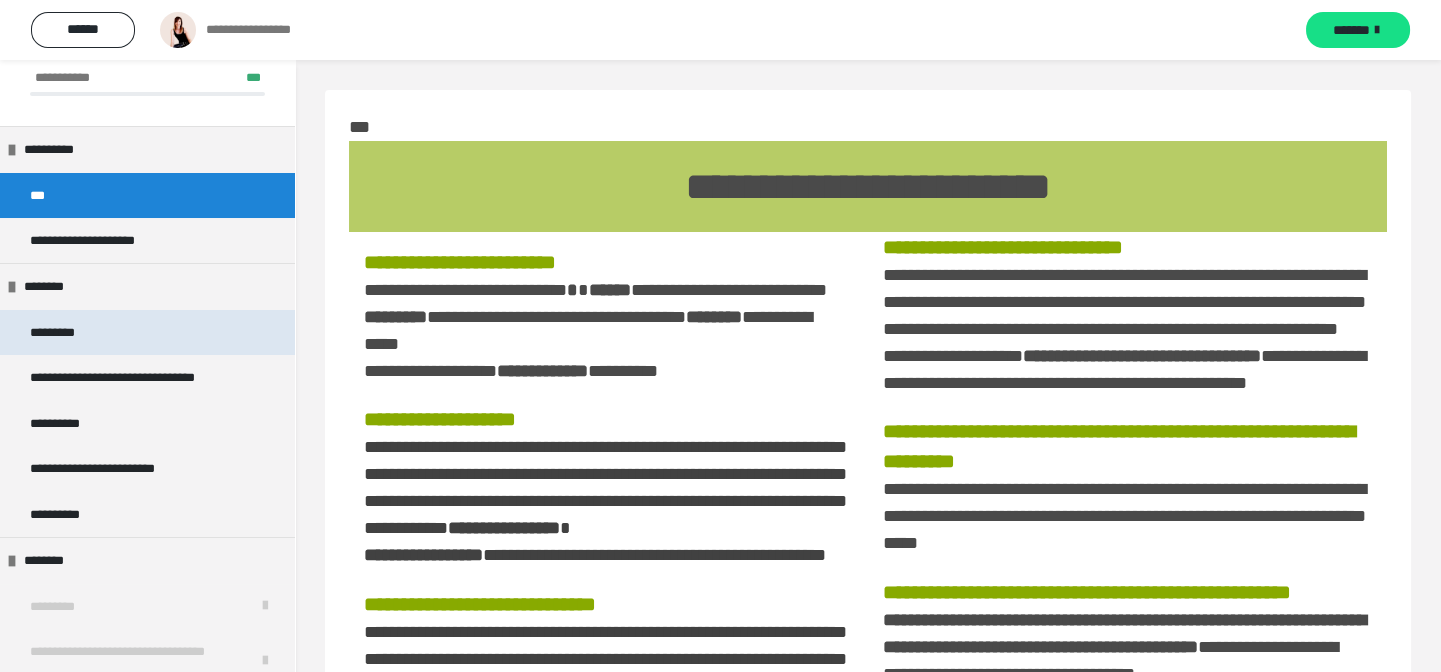 click on "*********" at bounding box center [68, 332] 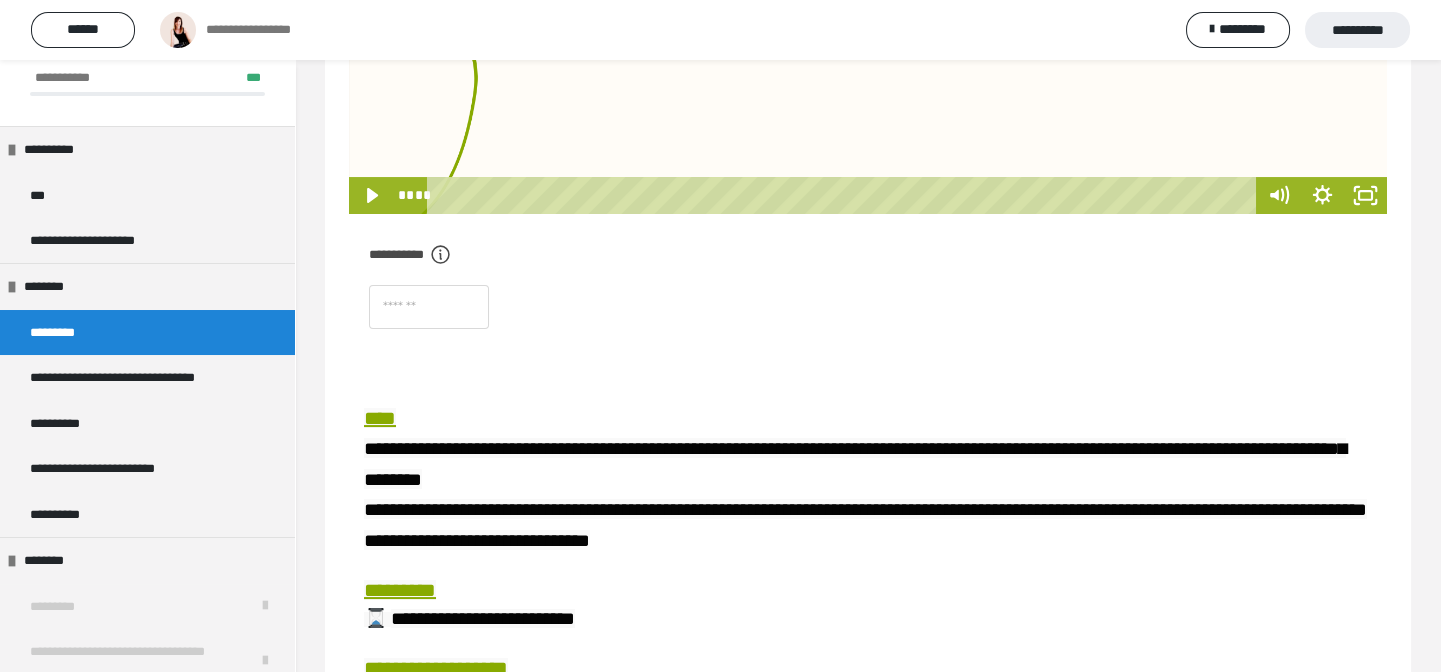 scroll, scrollTop: 636, scrollLeft: 0, axis: vertical 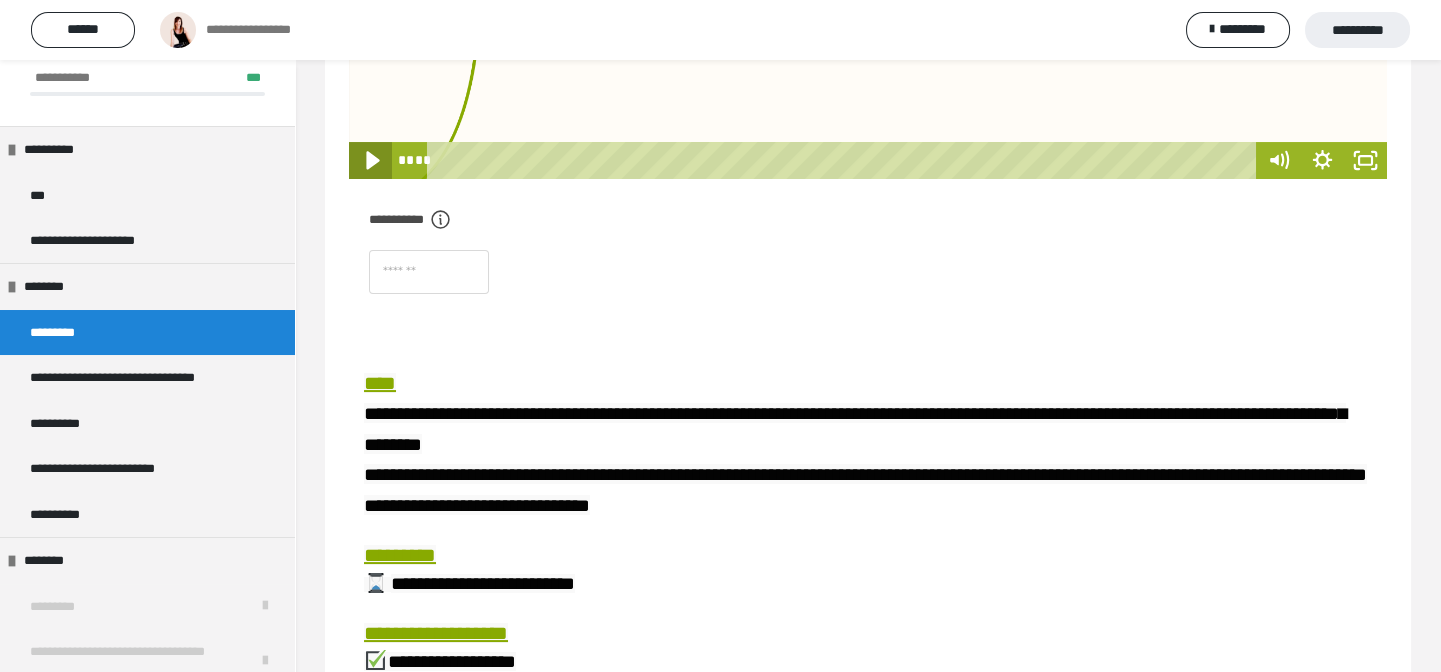 drag, startPoint x: 362, startPoint y: 164, endPoint x: 461, endPoint y: 216, distance: 111.82576 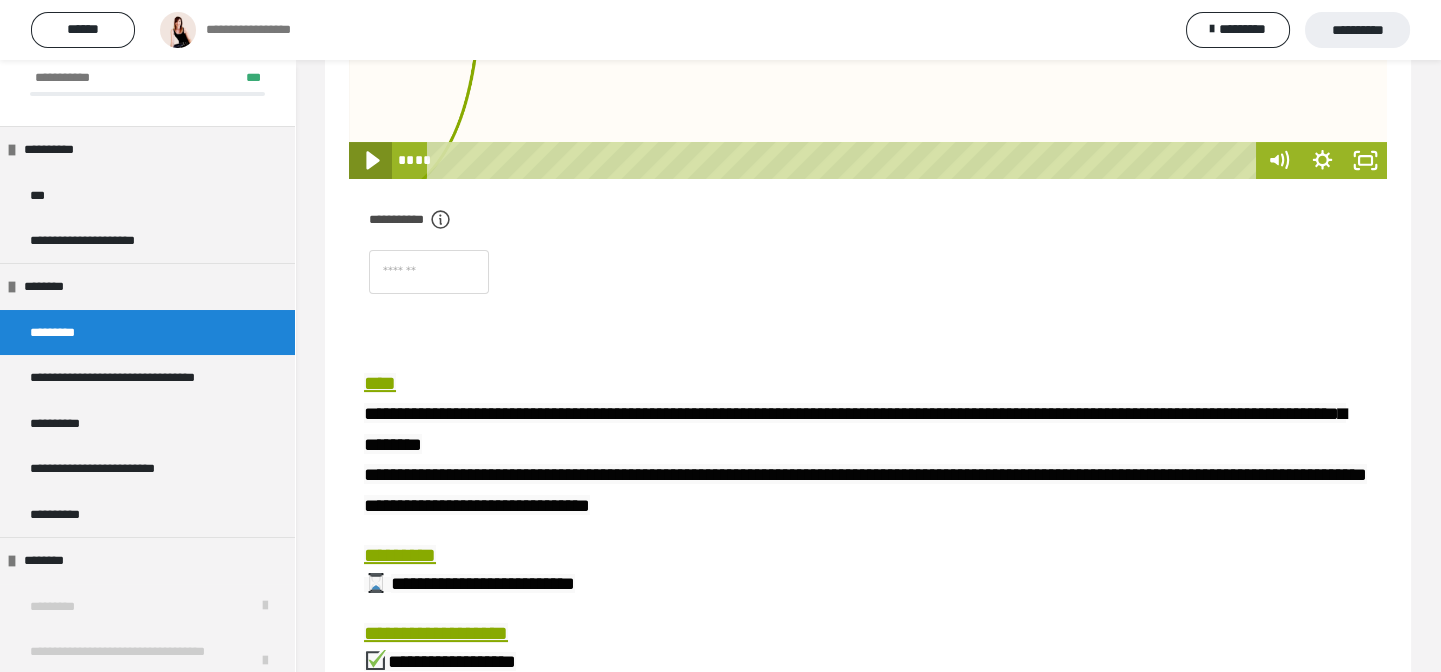 click 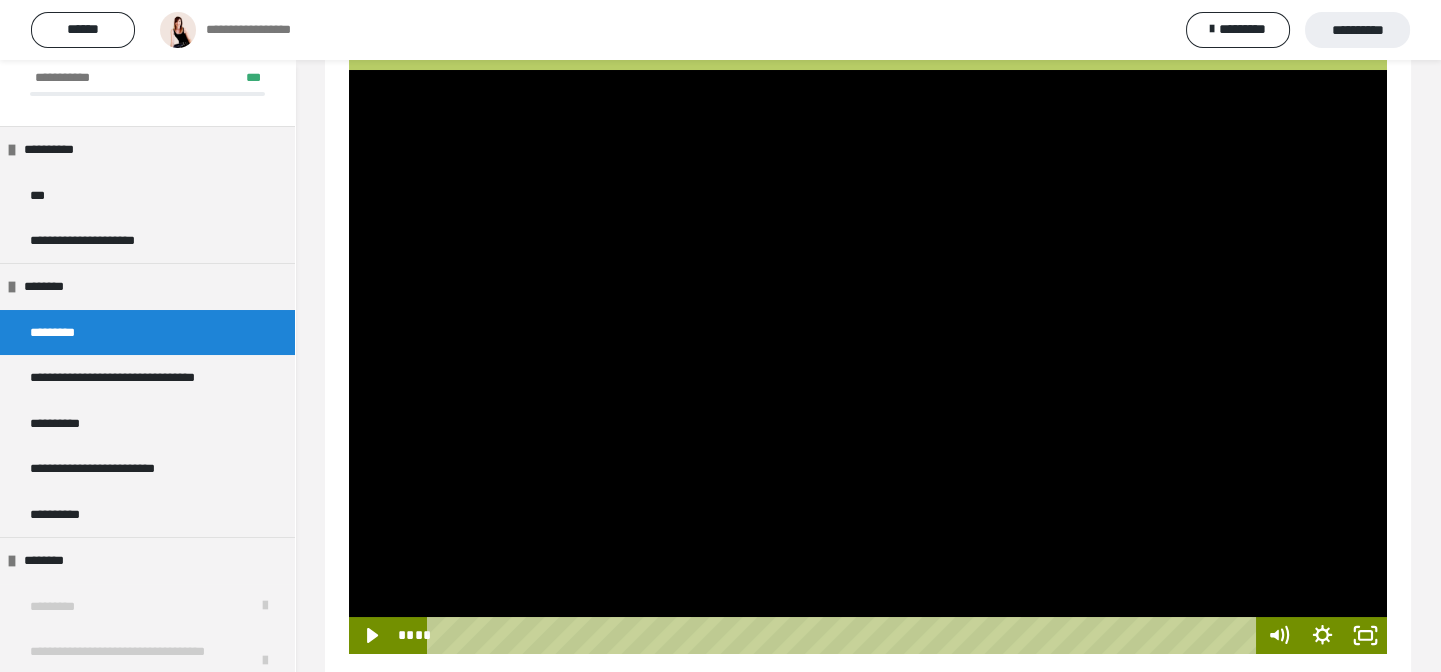 scroll, scrollTop: 181, scrollLeft: 0, axis: vertical 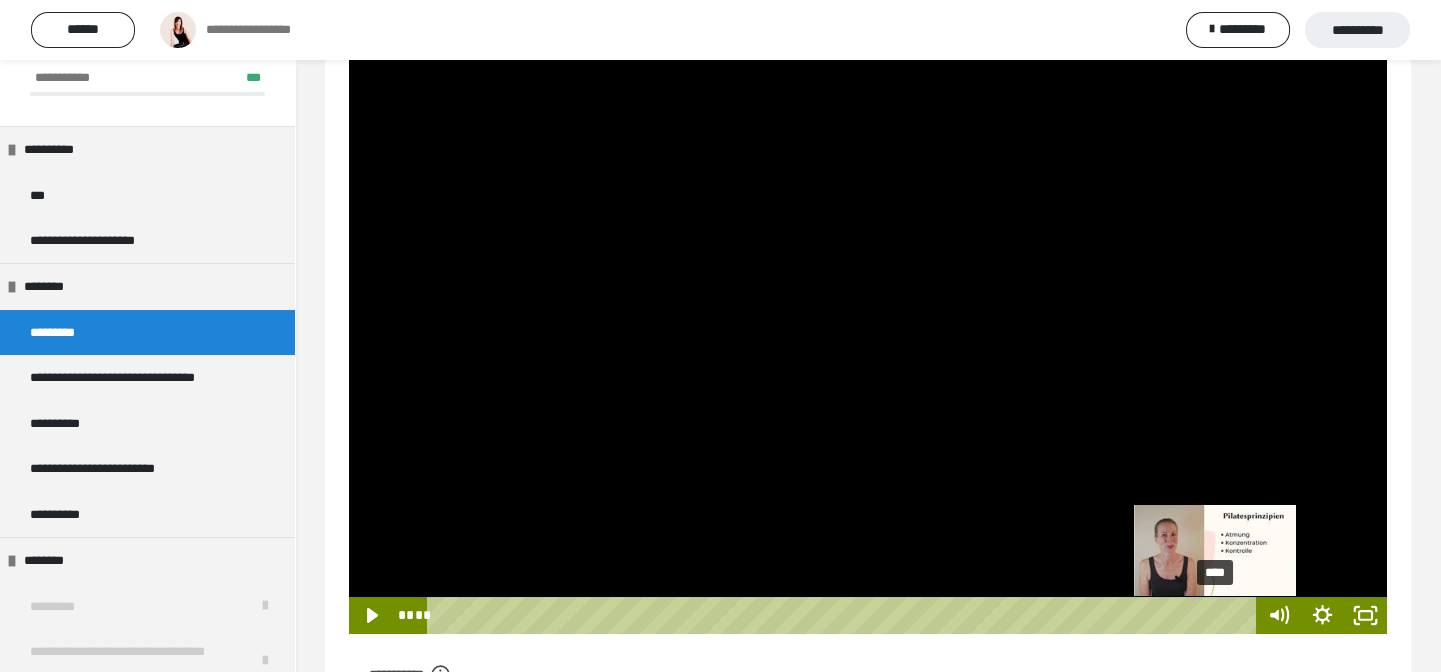 click on "****" at bounding box center (845, 615) 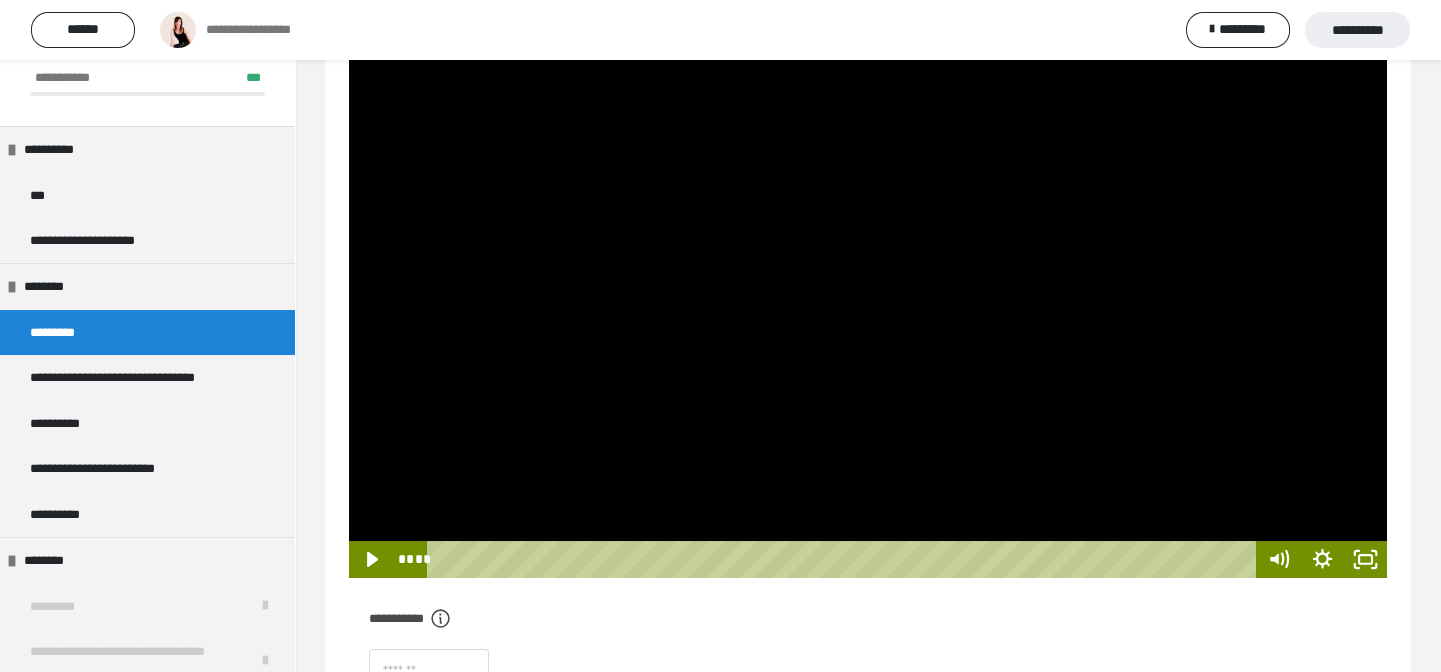 scroll, scrollTop: 272, scrollLeft: 0, axis: vertical 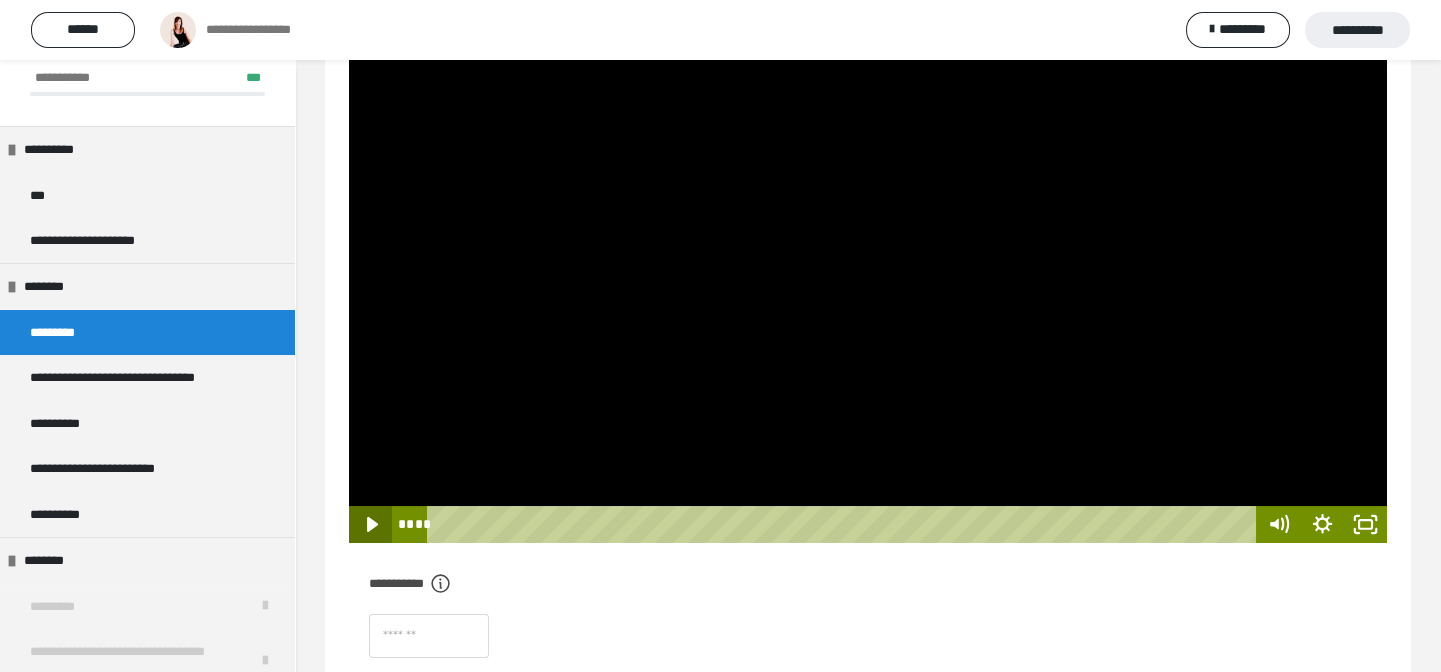 click 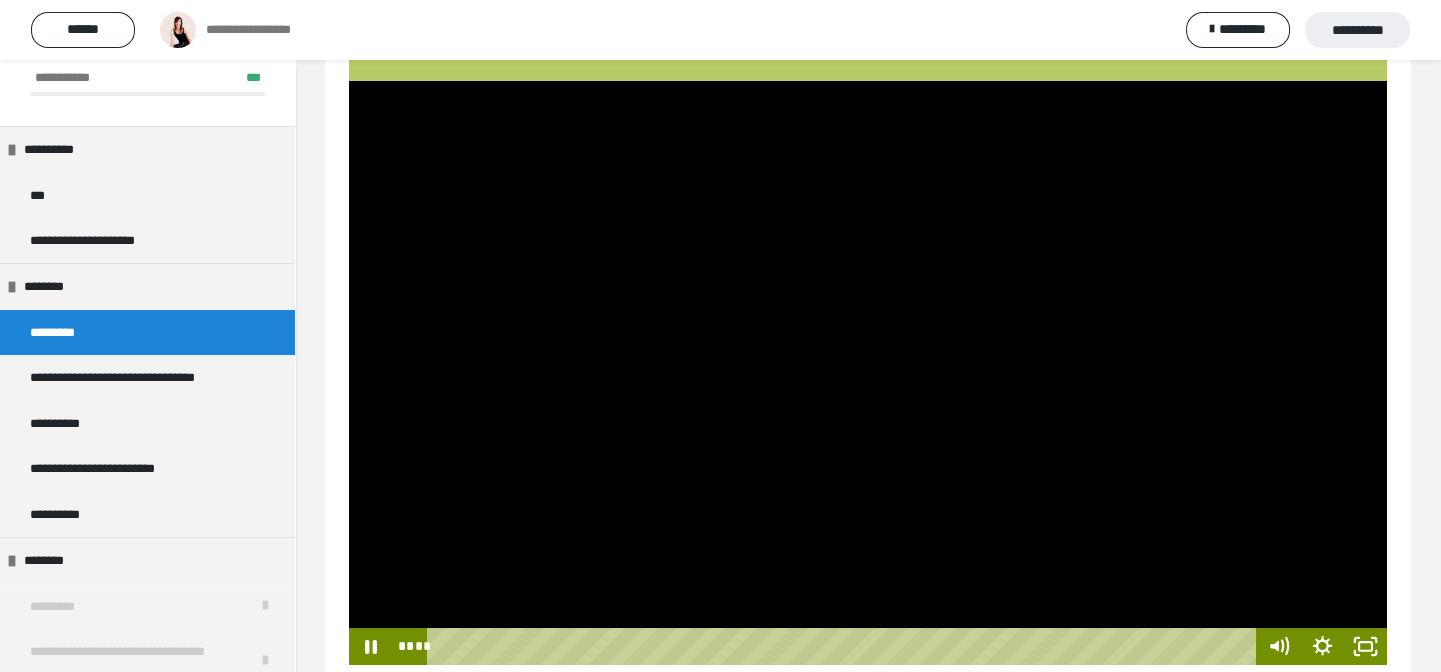 scroll, scrollTop: 181, scrollLeft: 0, axis: vertical 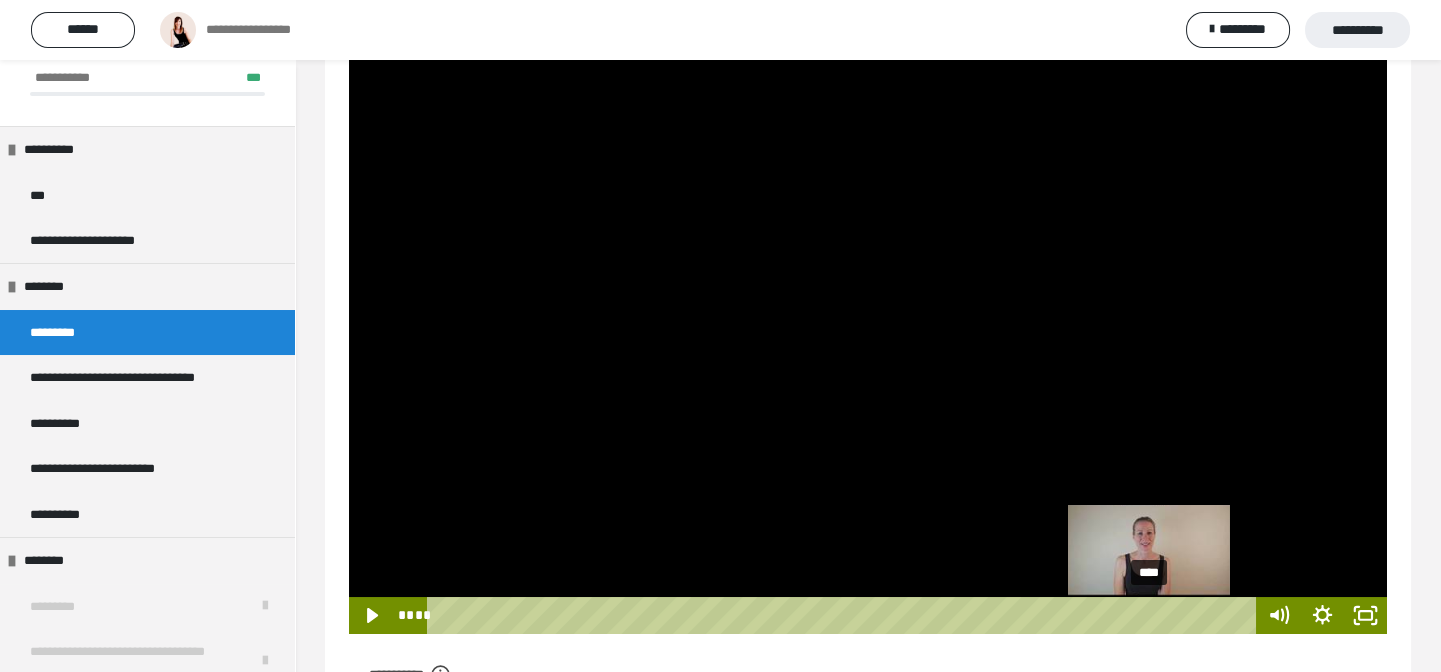 click on "****" at bounding box center [845, 615] 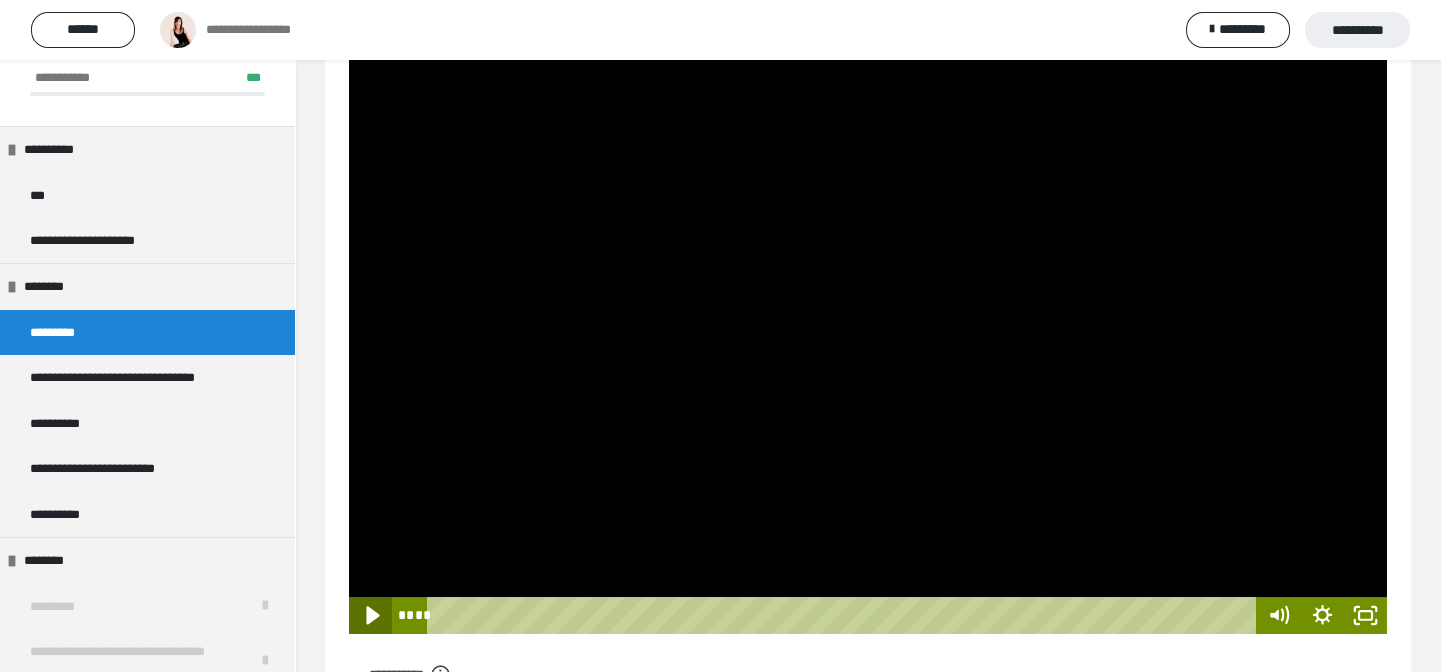 click 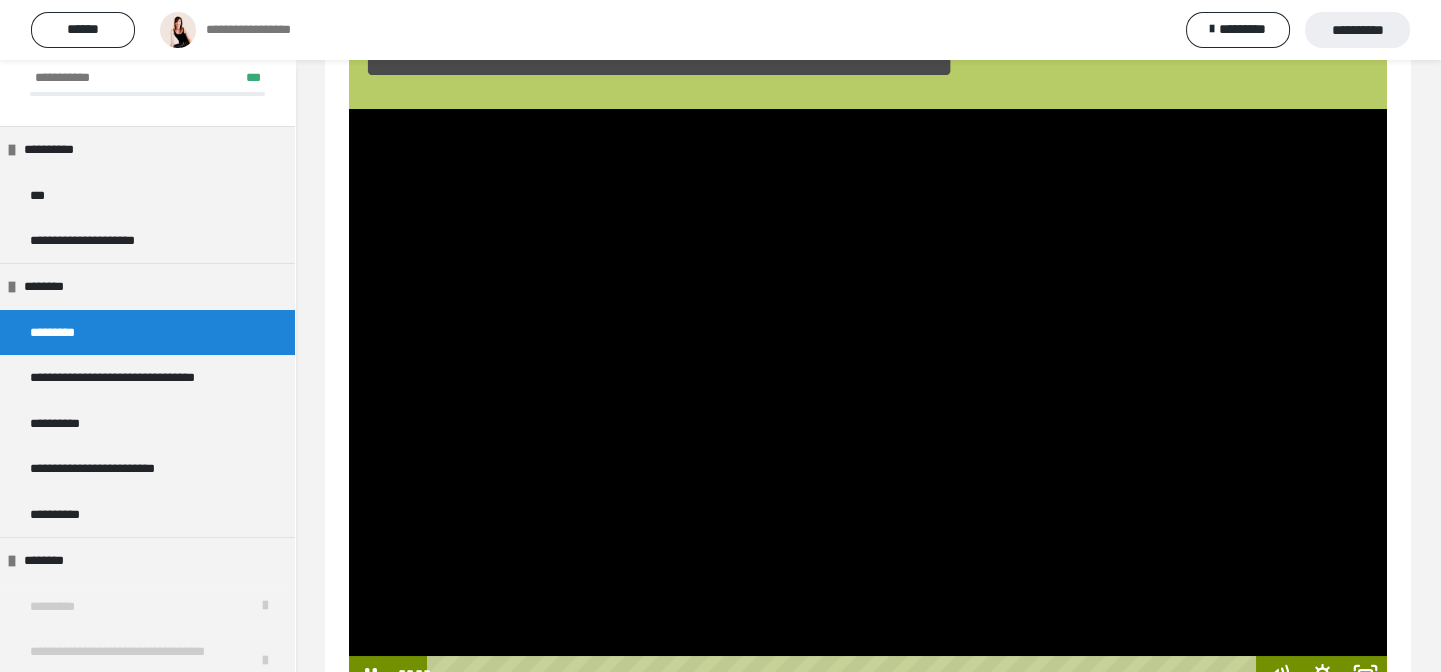 scroll, scrollTop: 90, scrollLeft: 0, axis: vertical 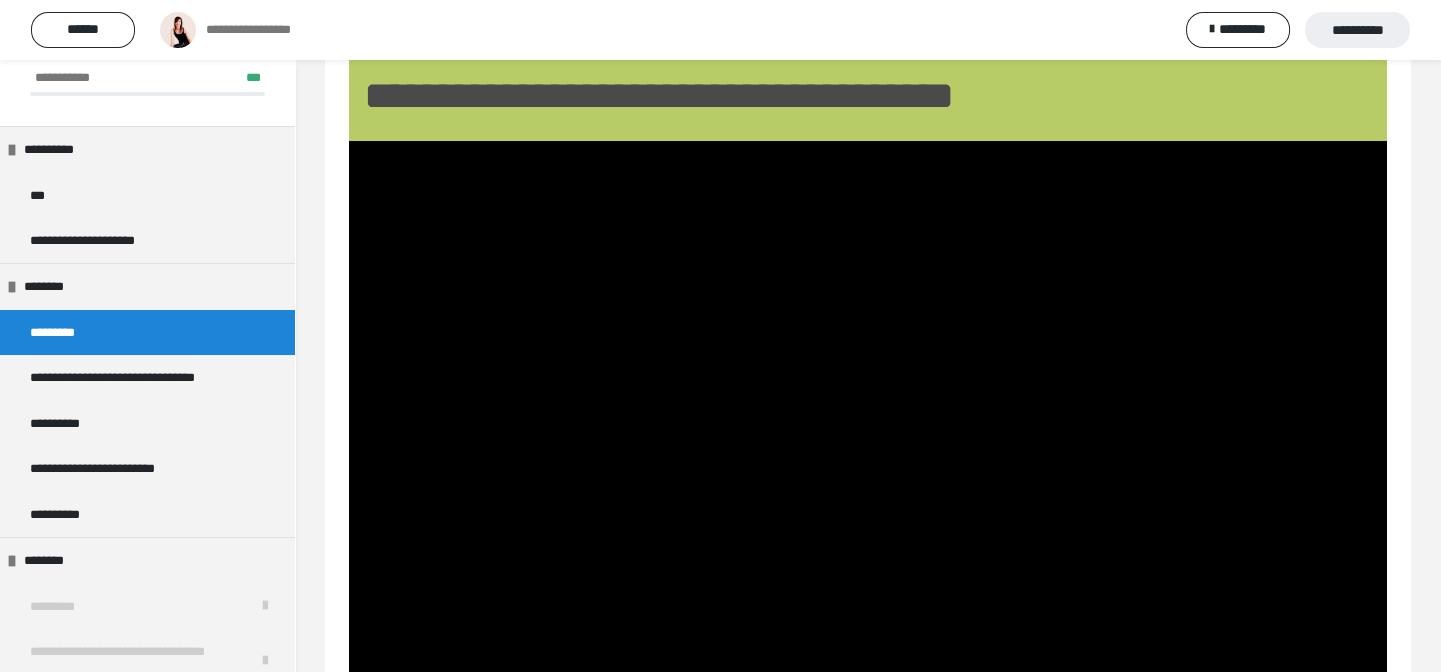 type 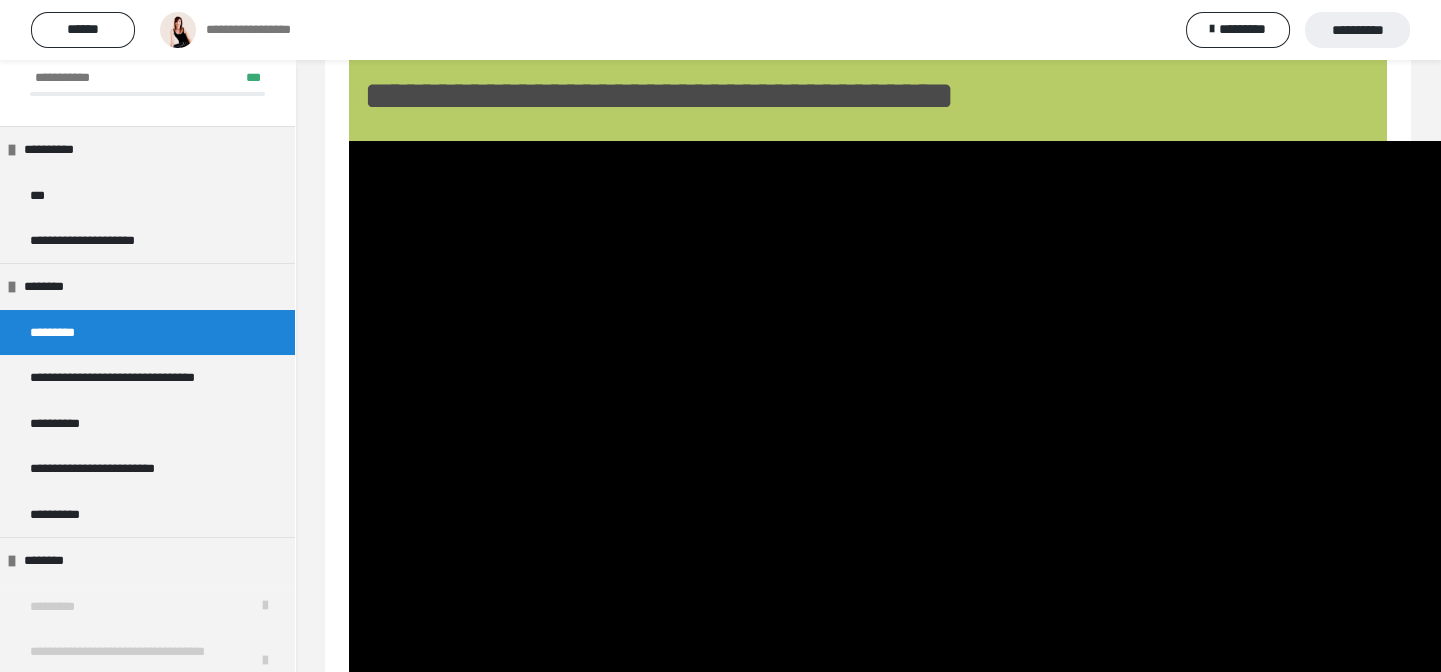 scroll, scrollTop: 90, scrollLeft: 0, axis: vertical 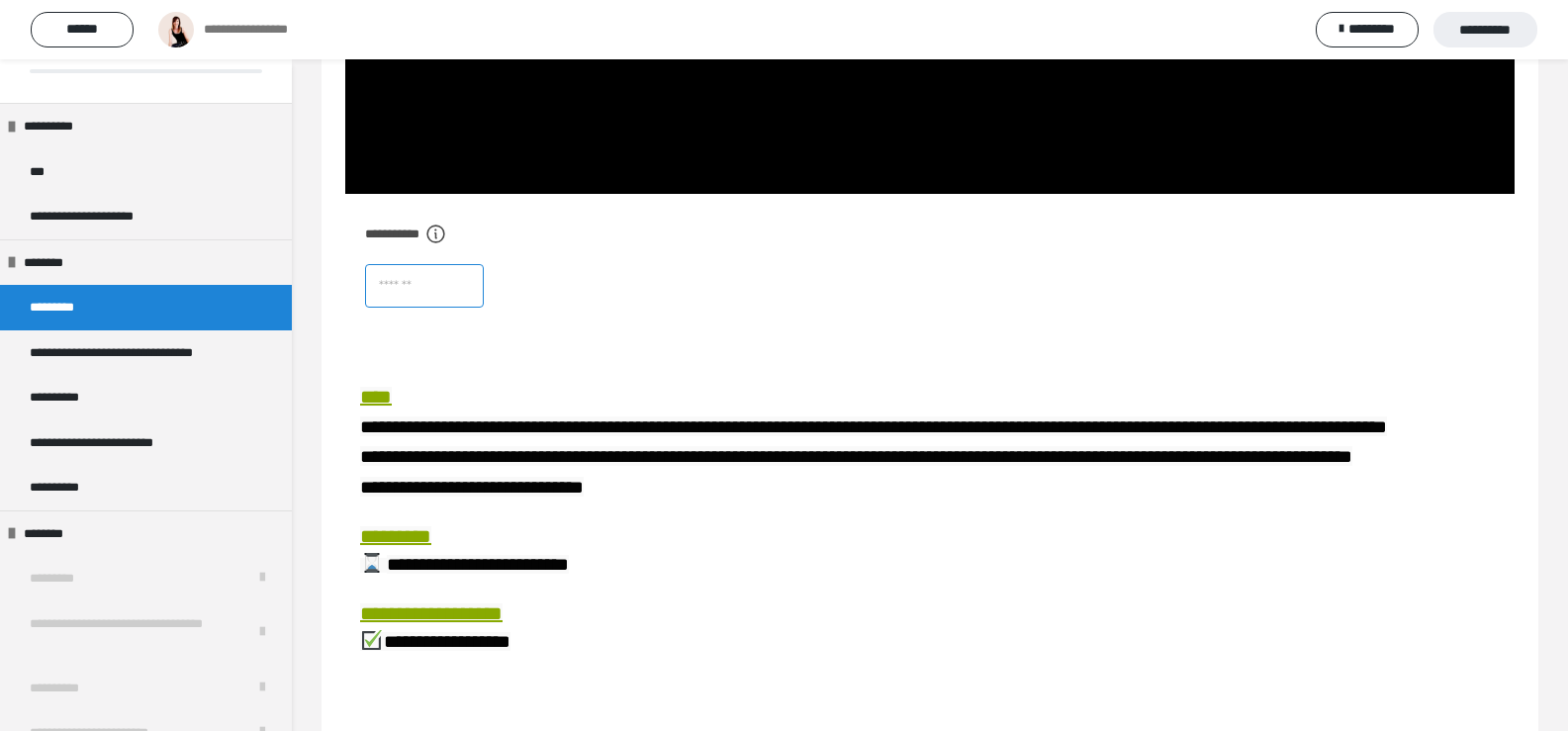 click at bounding box center [424, 286] 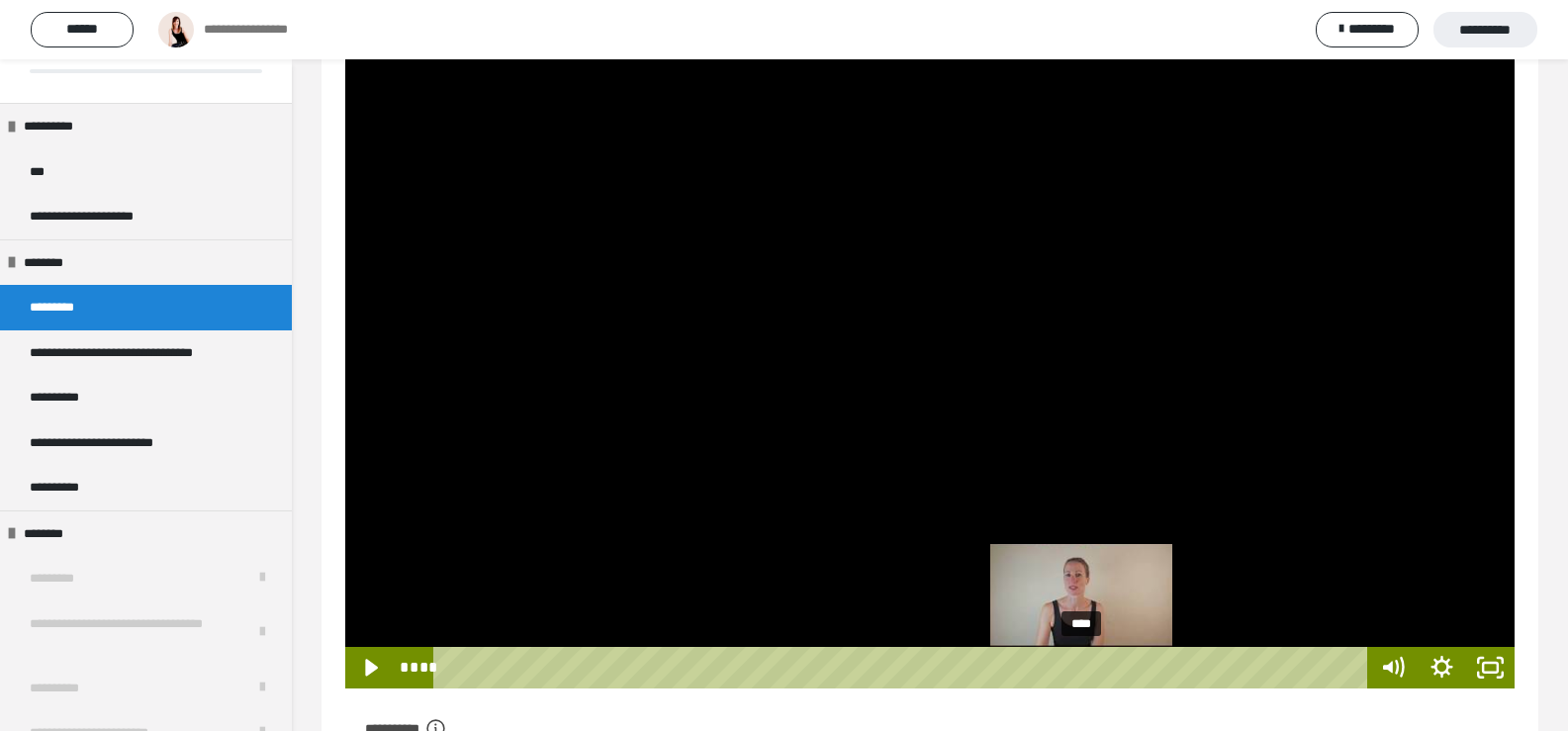 click on "****" at bounding box center (903, 668) 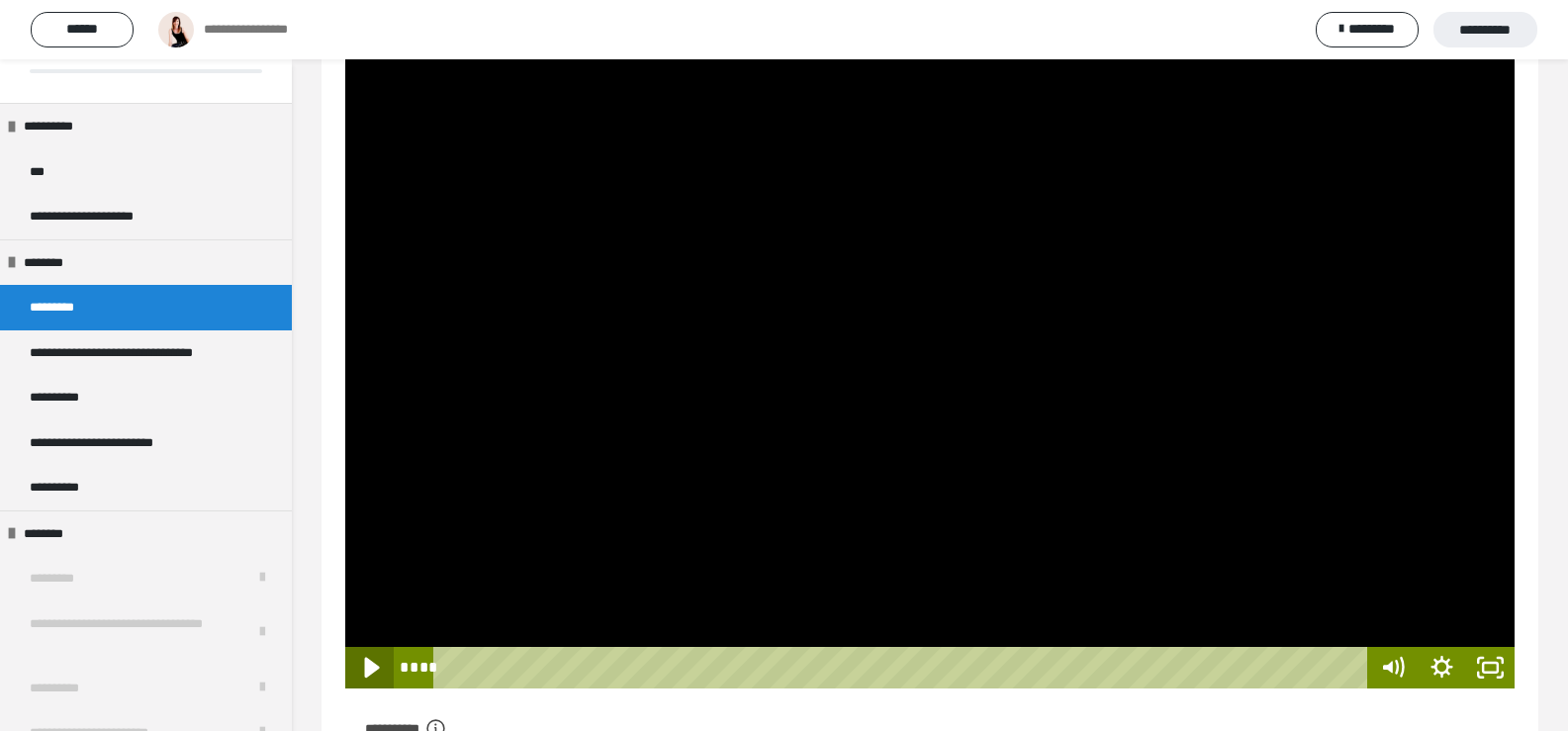 click 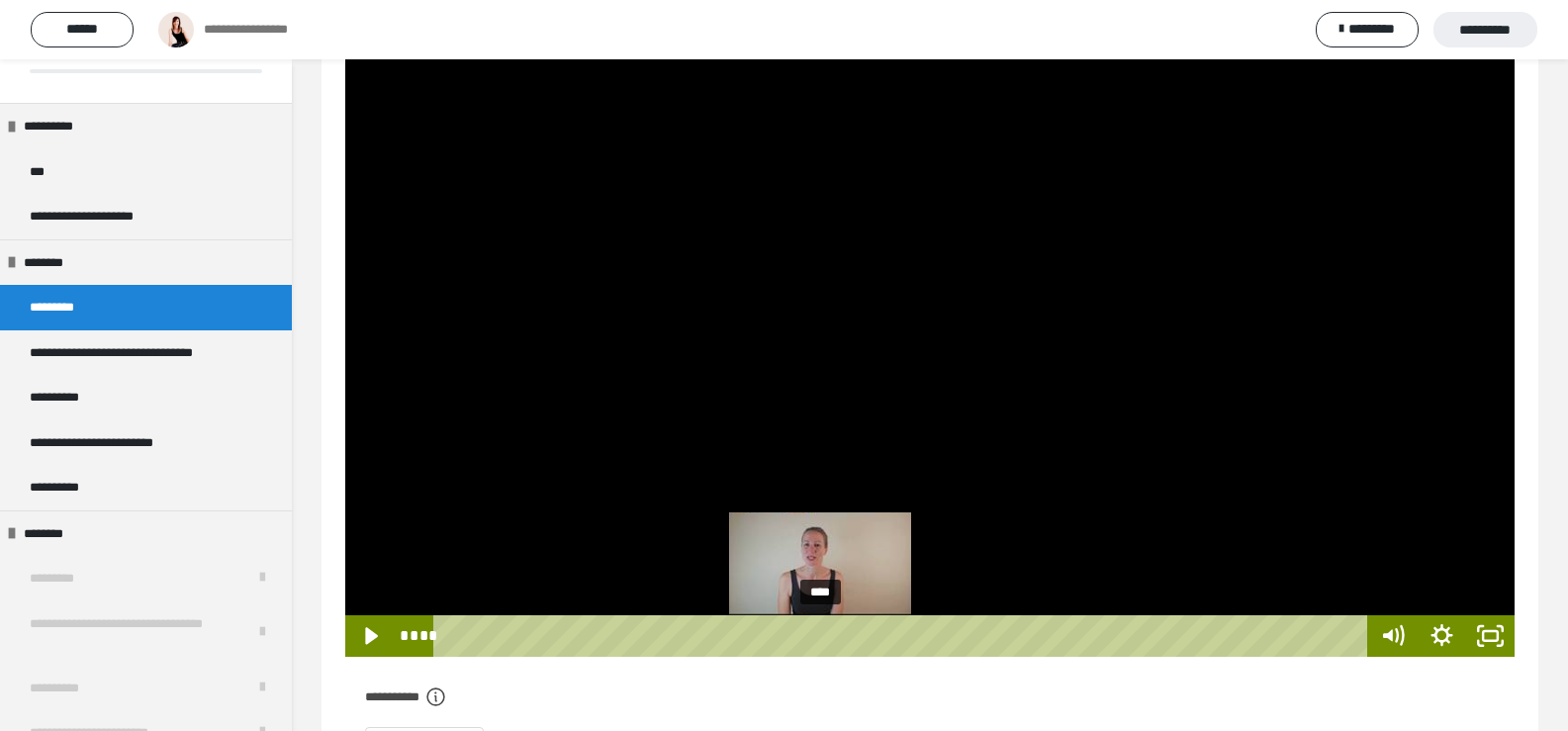 scroll, scrollTop: 198, scrollLeft: 0, axis: vertical 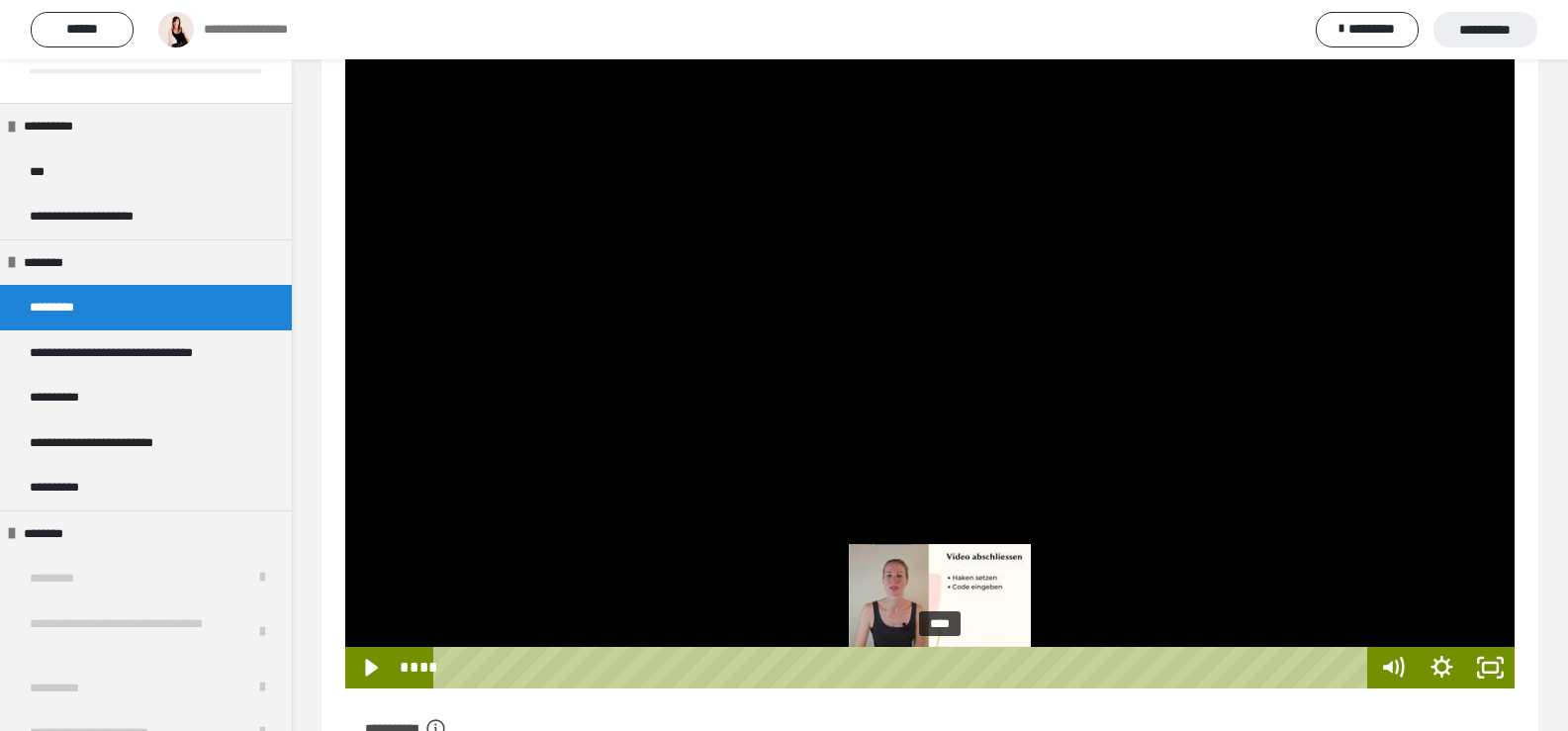 click on "****" at bounding box center (903, 668) 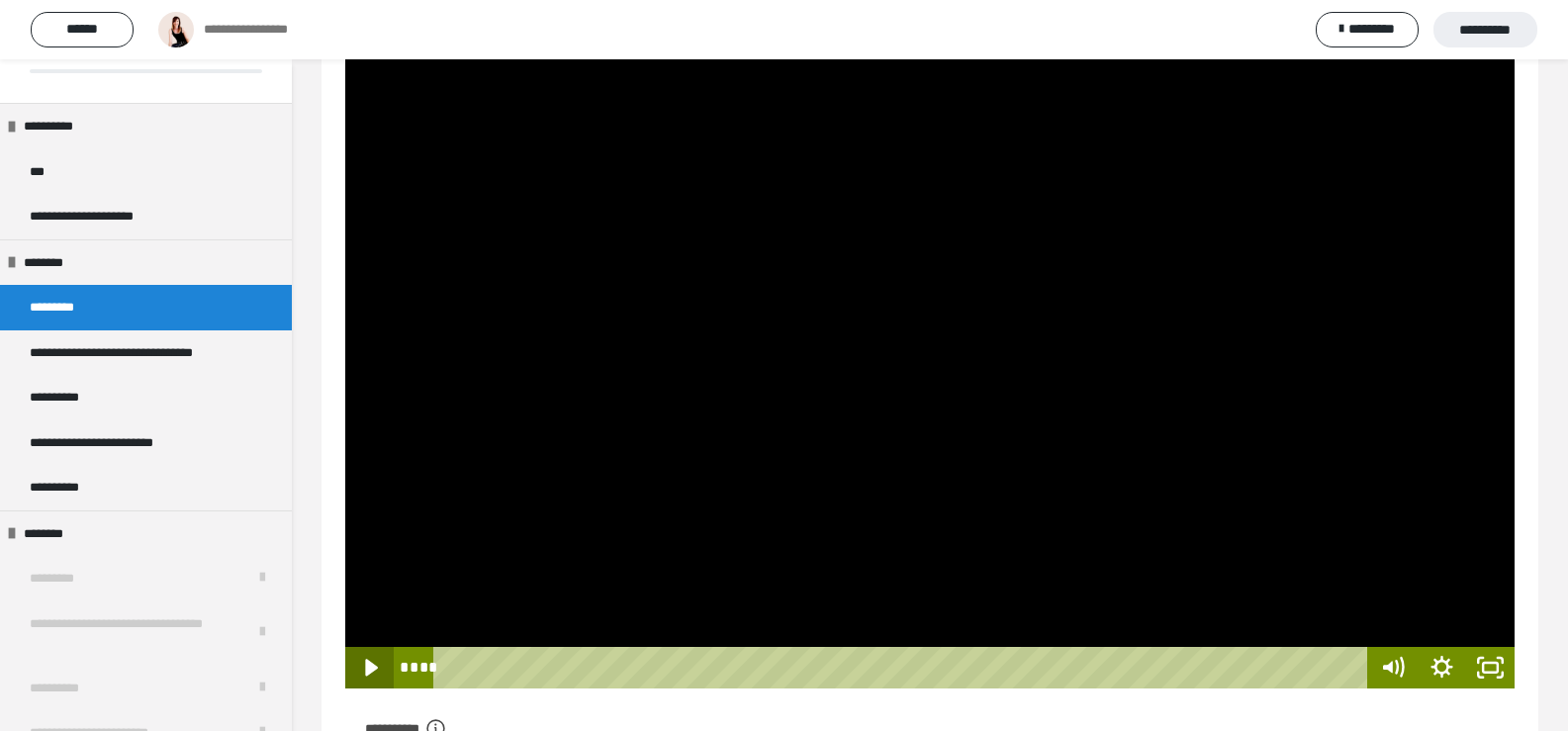click 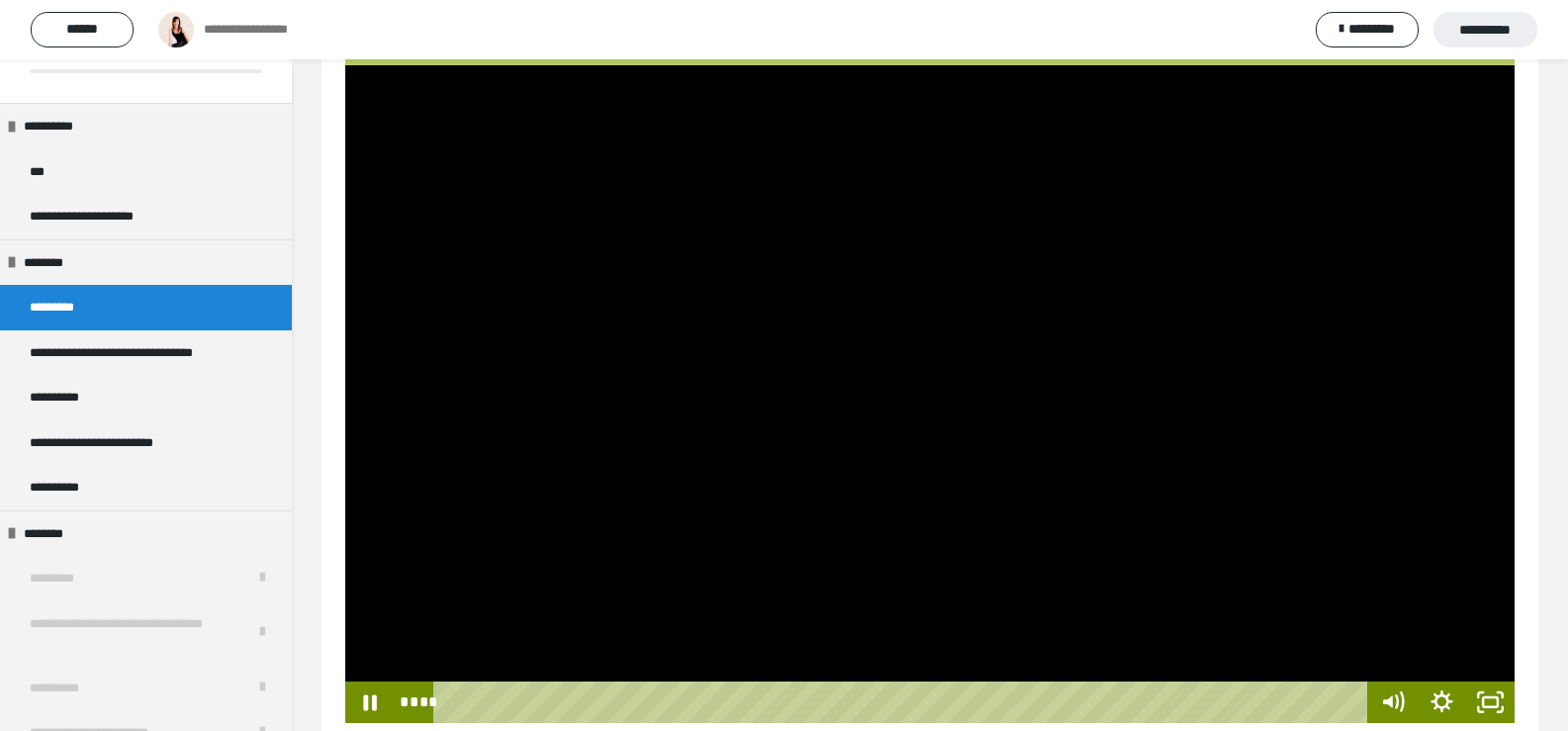 scroll, scrollTop: 198, scrollLeft: 0, axis: vertical 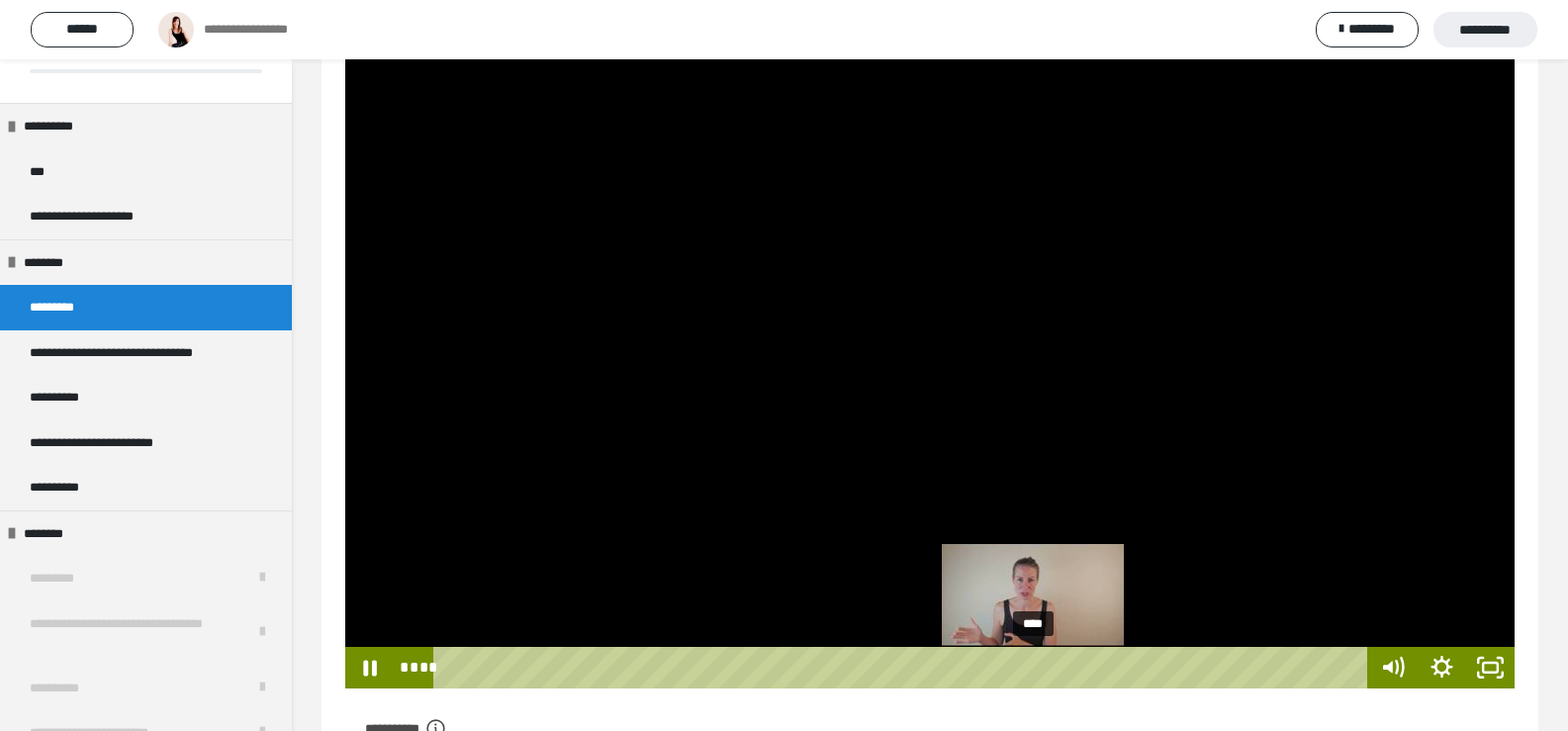 click on "****" at bounding box center (903, 668) 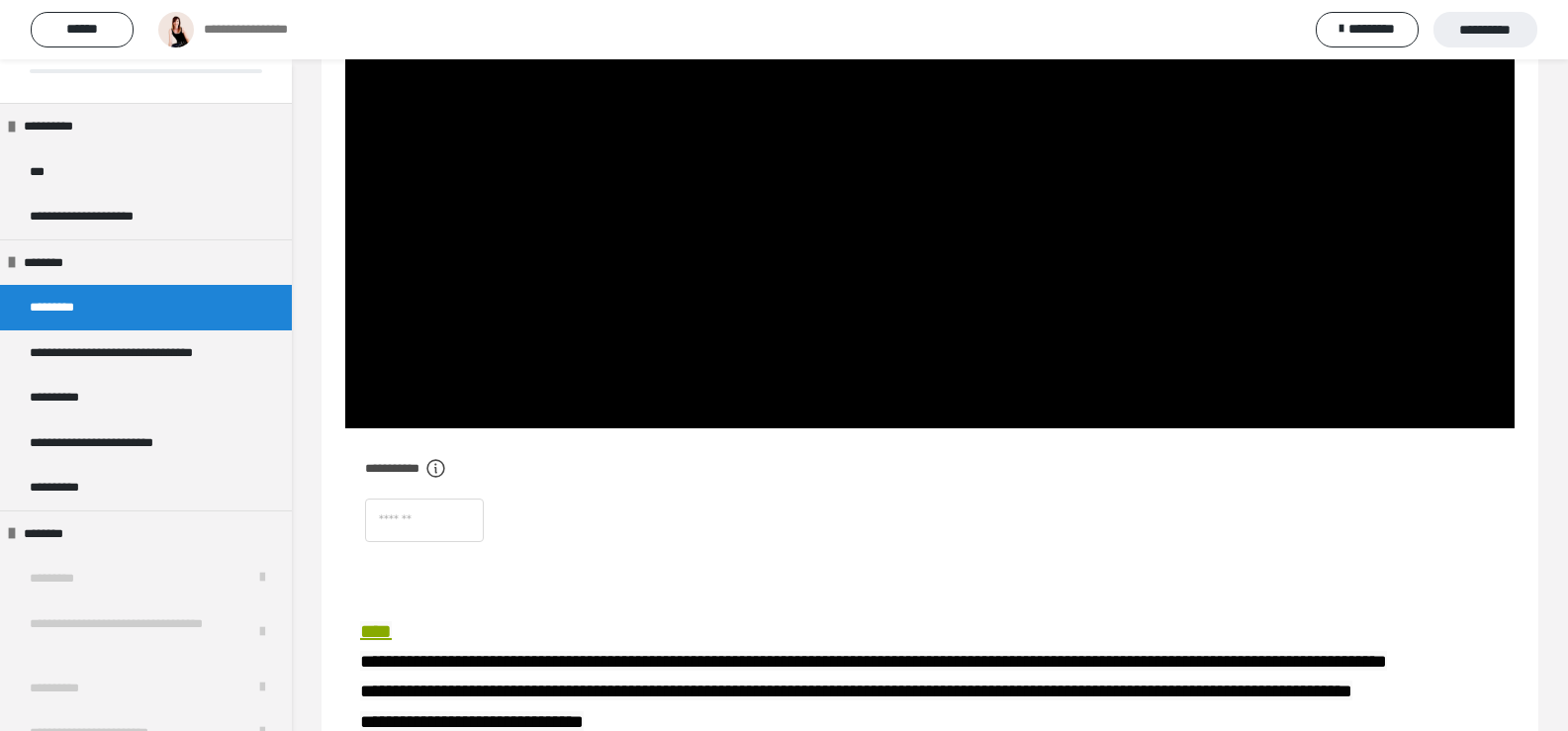 scroll, scrollTop: 495, scrollLeft: 0, axis: vertical 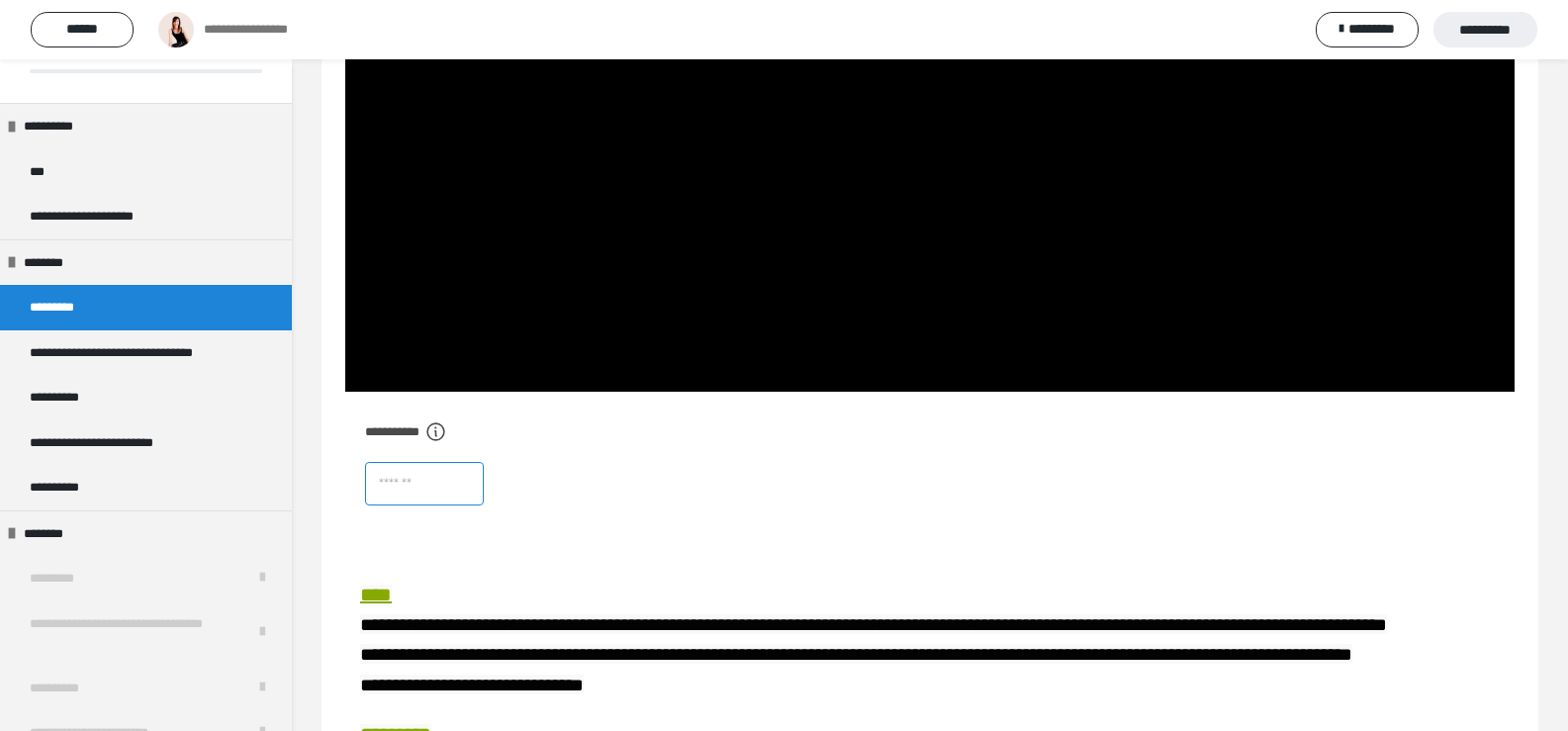 click at bounding box center (424, 484) 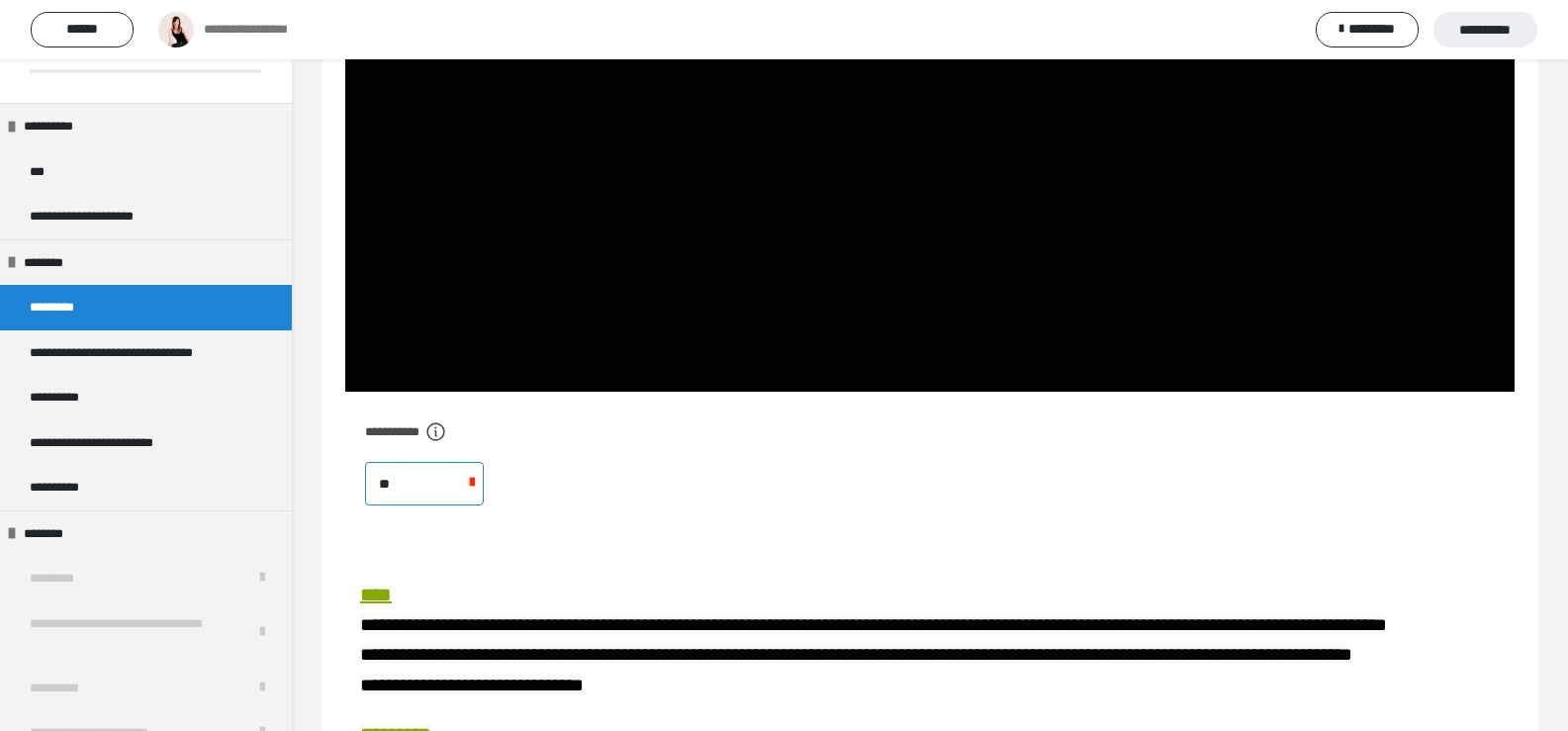 type on "*" 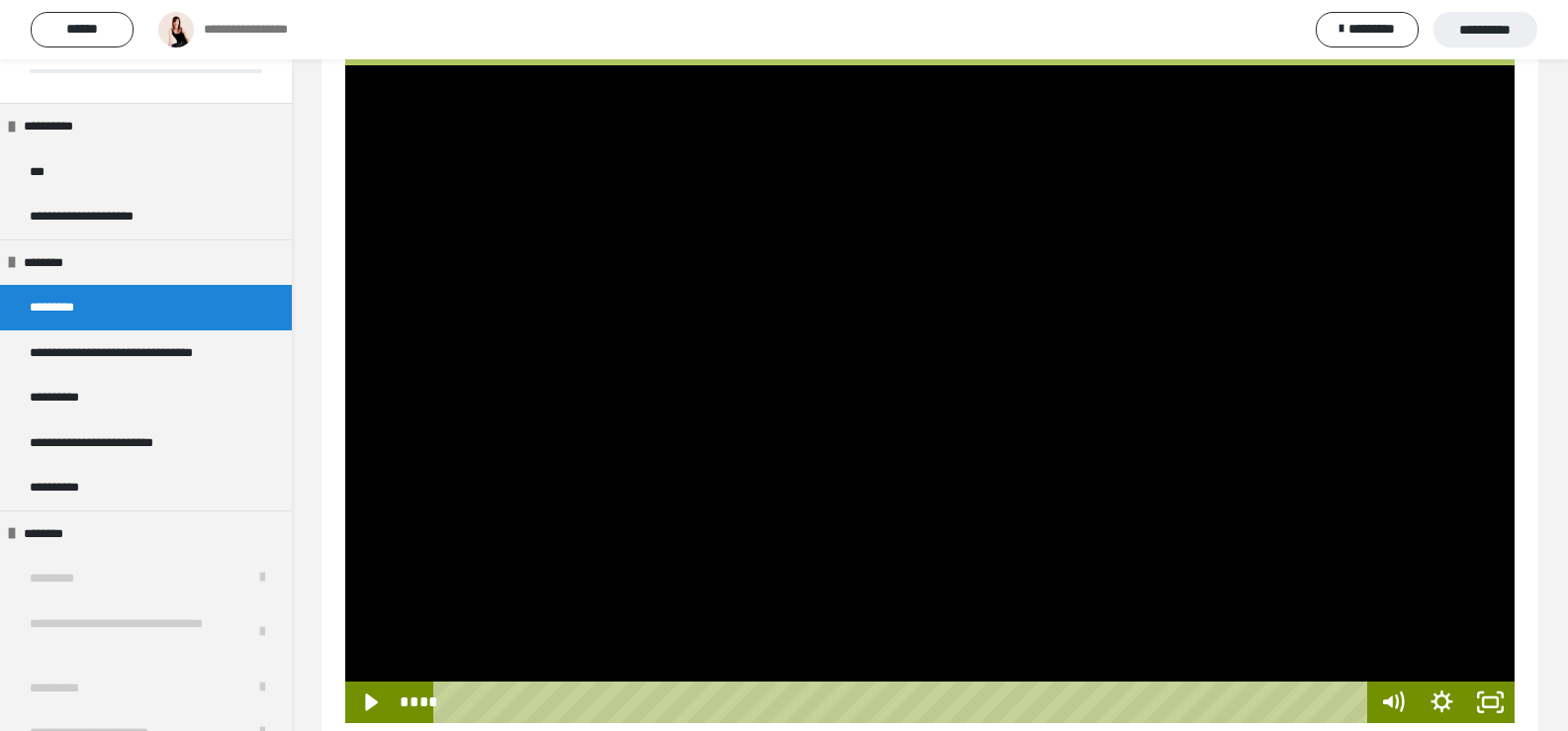 scroll, scrollTop: 198, scrollLeft: 0, axis: vertical 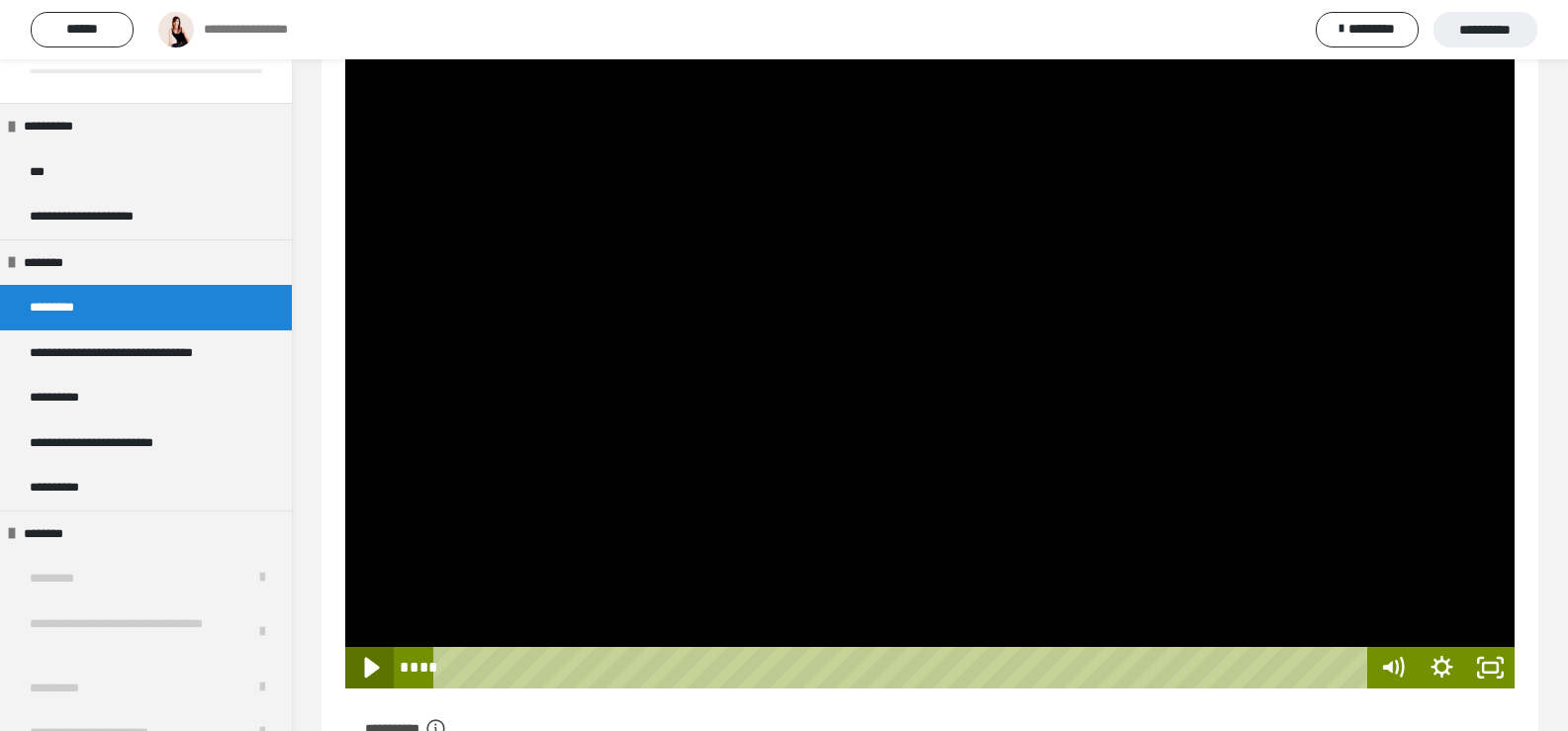 click 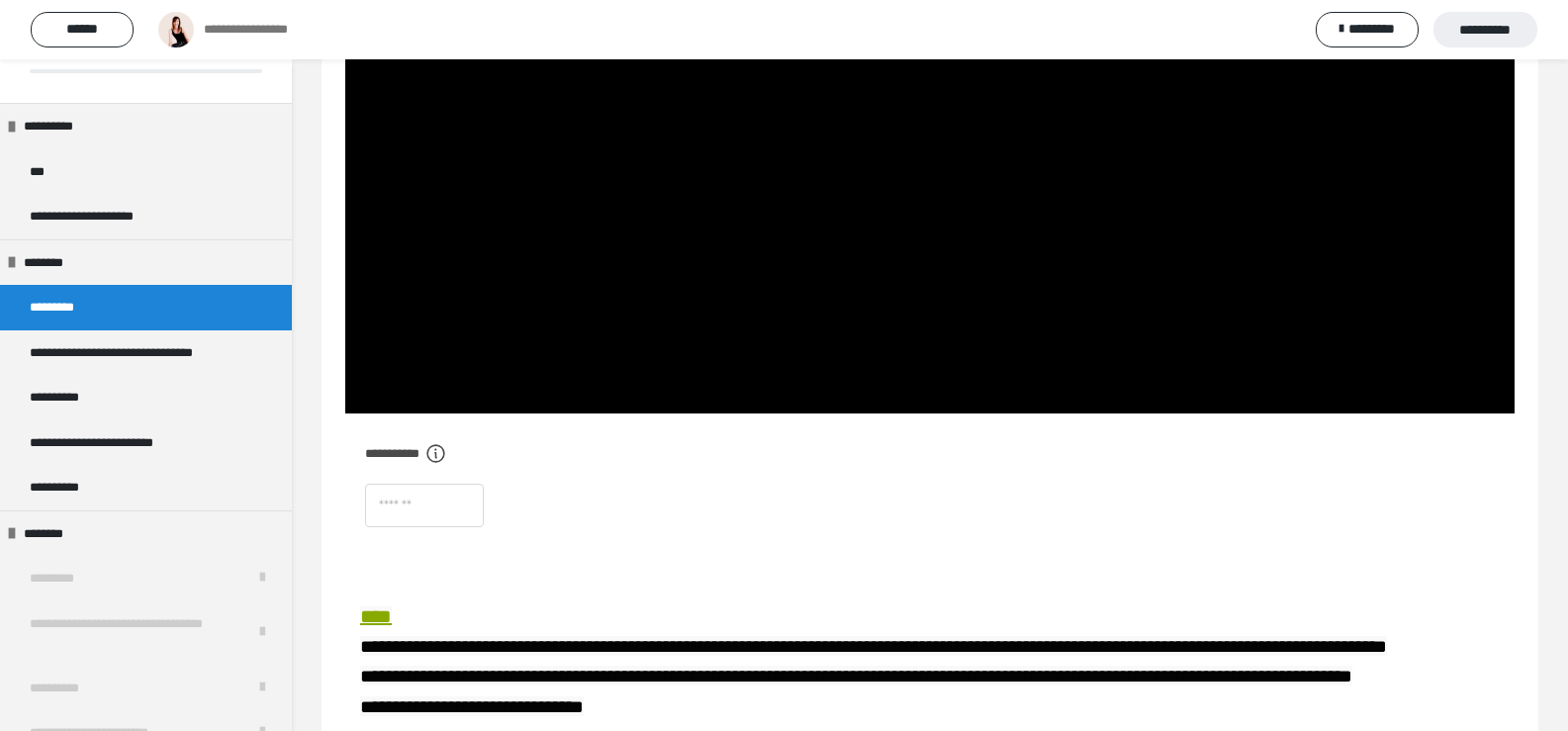 scroll, scrollTop: 495, scrollLeft: 0, axis: vertical 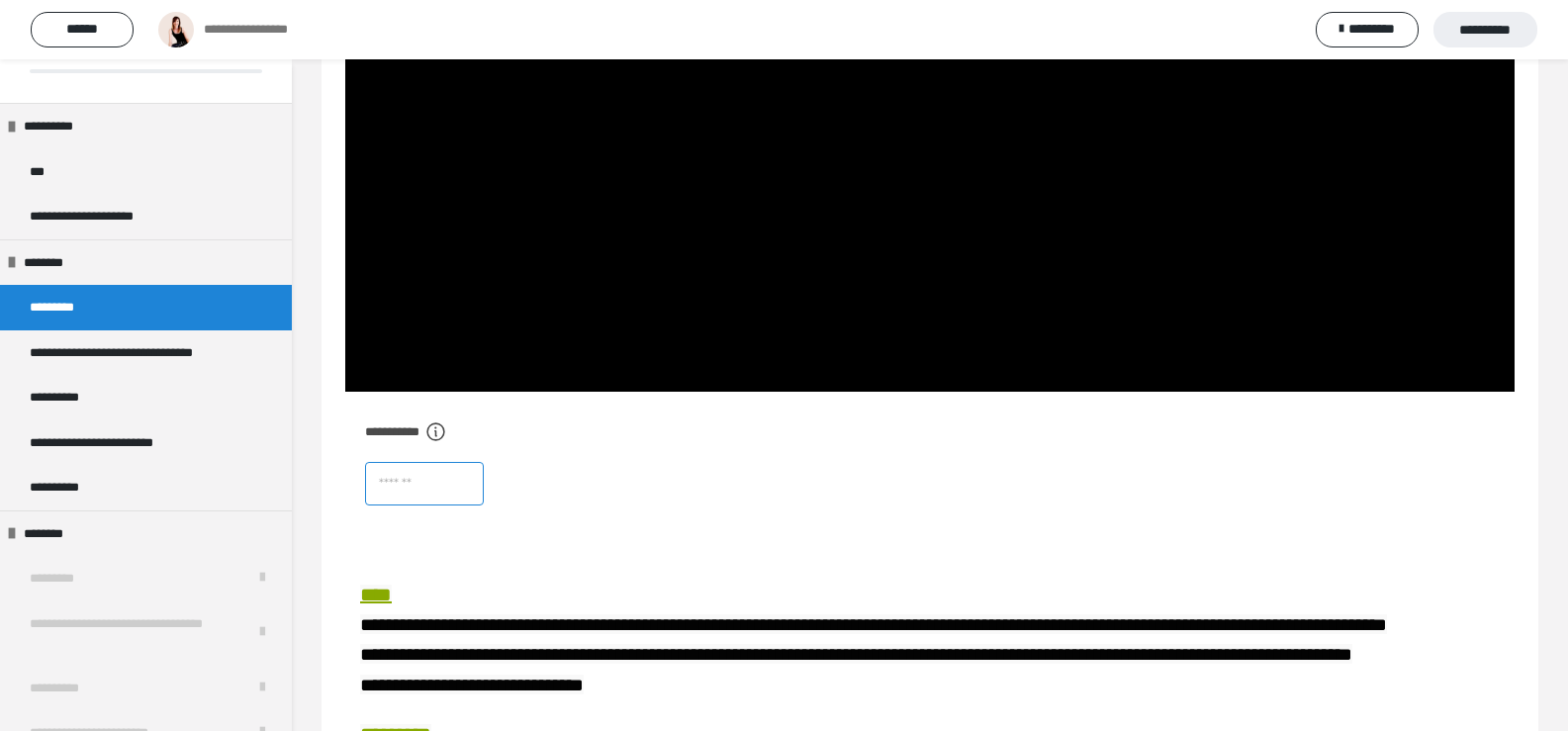 click at bounding box center [424, 484] 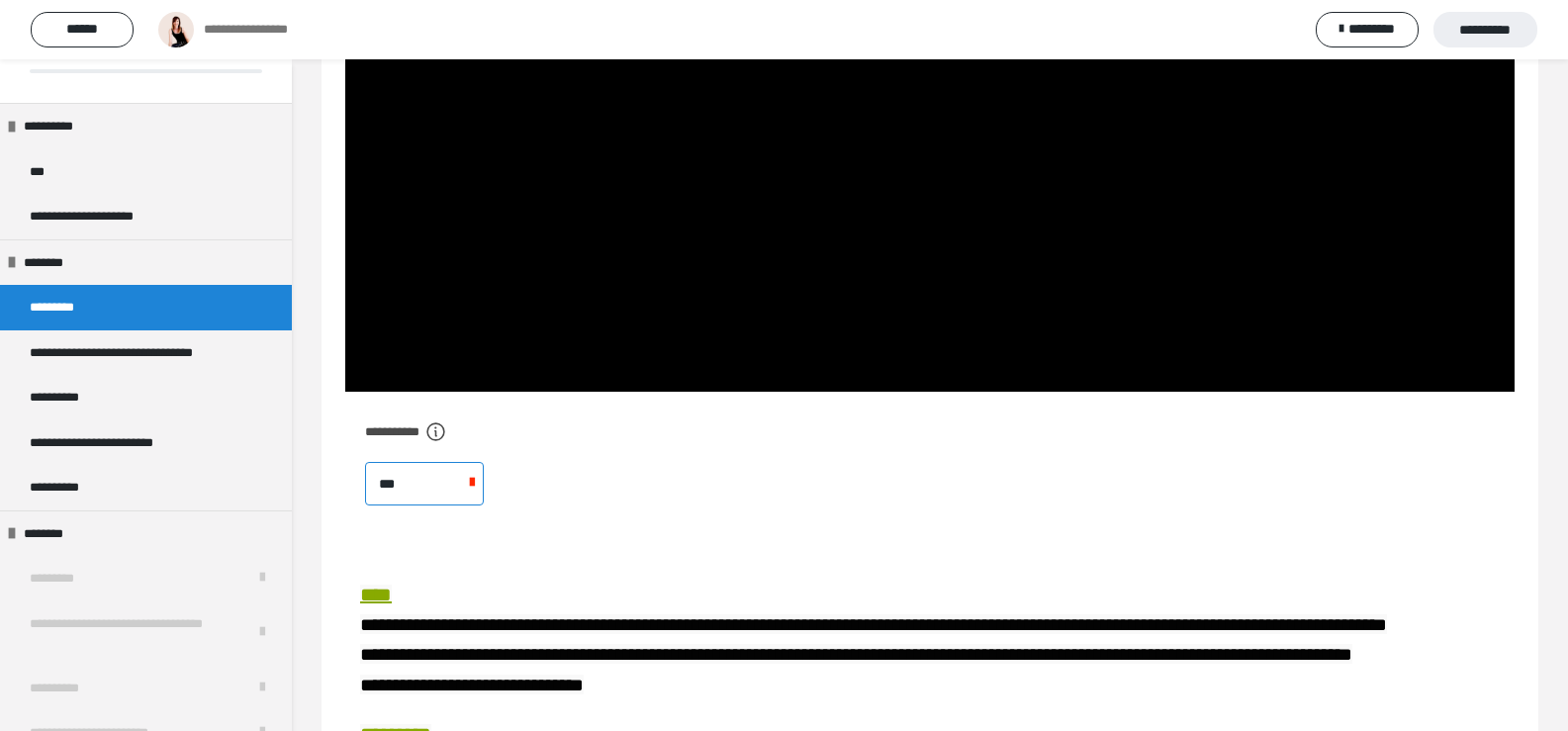 type on "****" 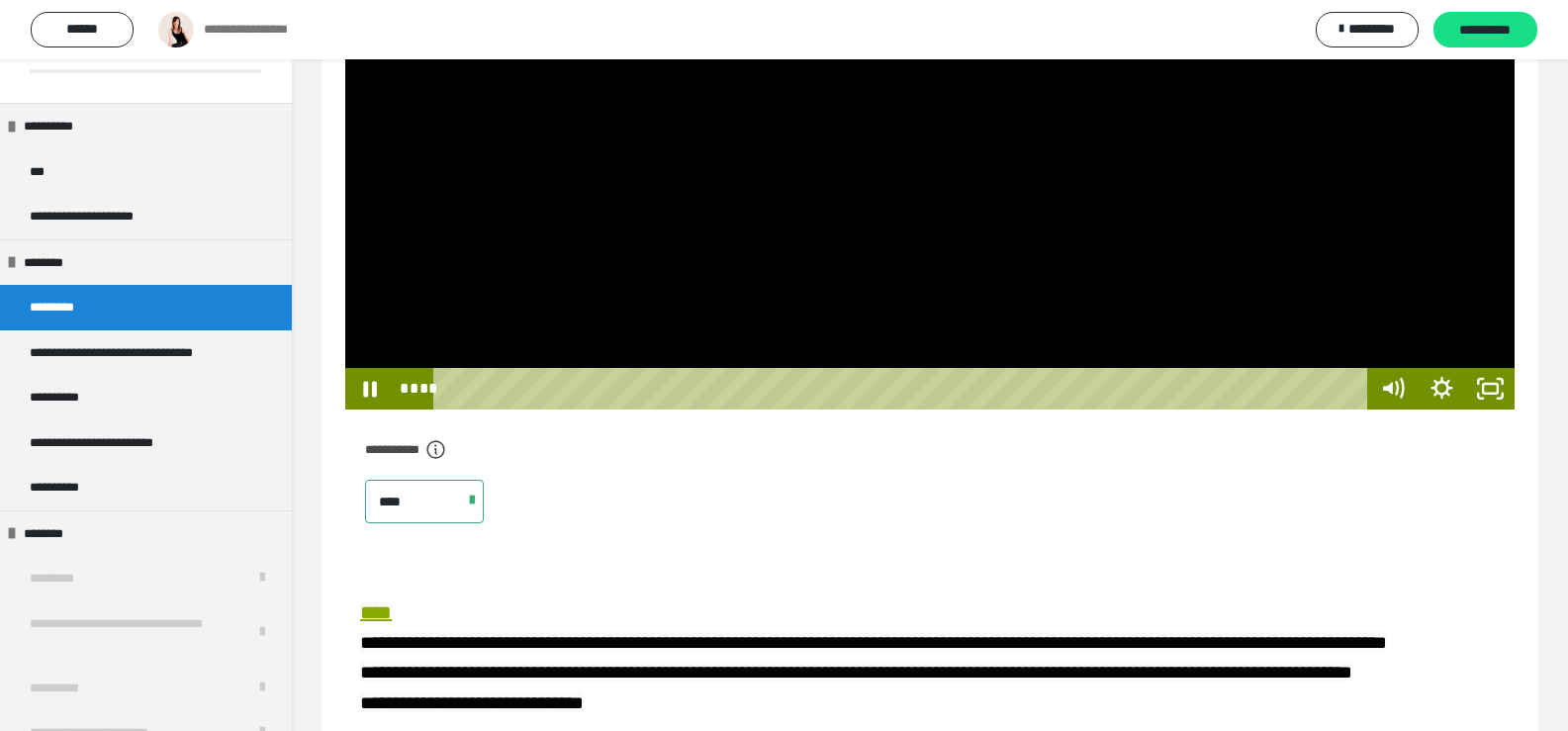 scroll, scrollTop: 374, scrollLeft: 0, axis: vertical 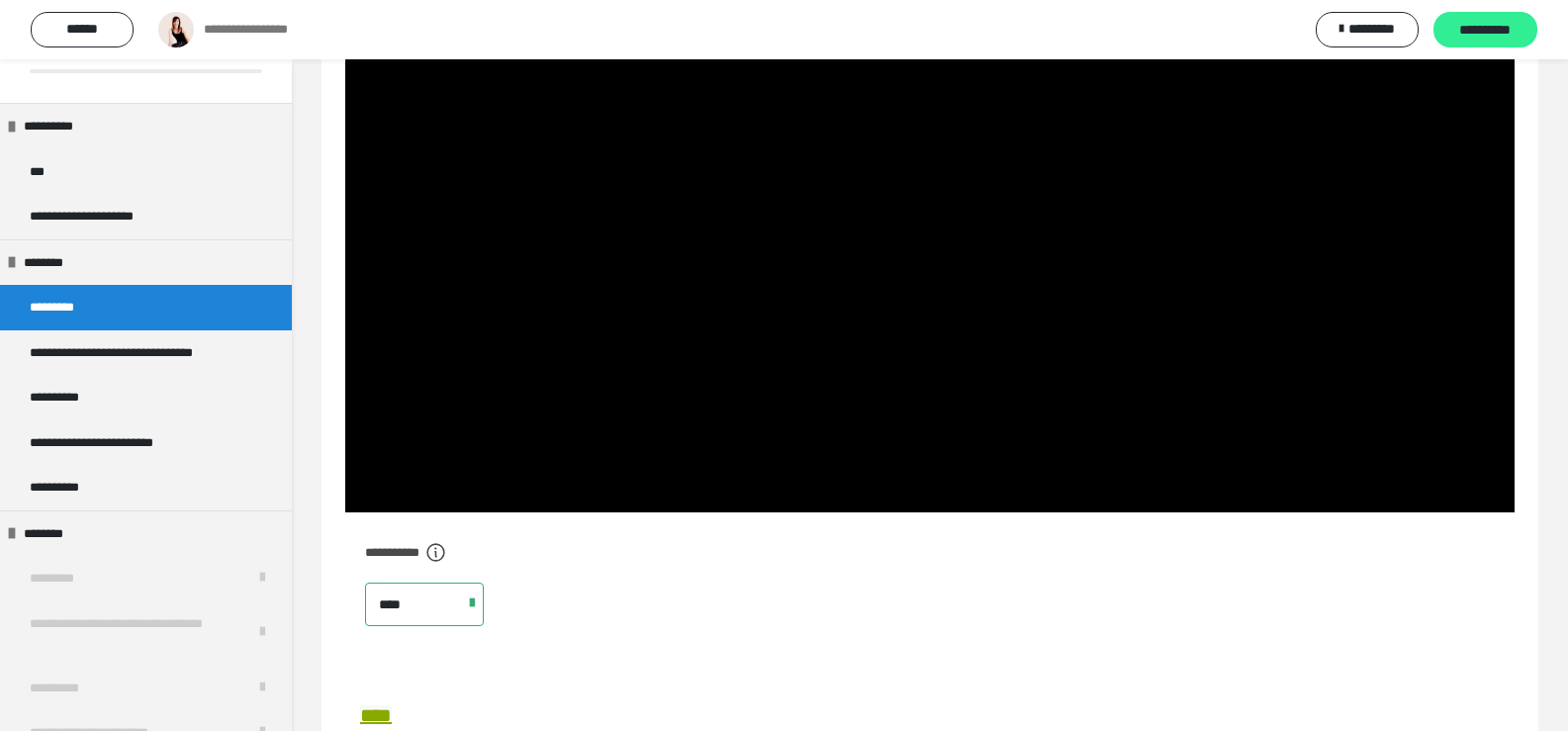 click on "**********" at bounding box center (1485, 31) 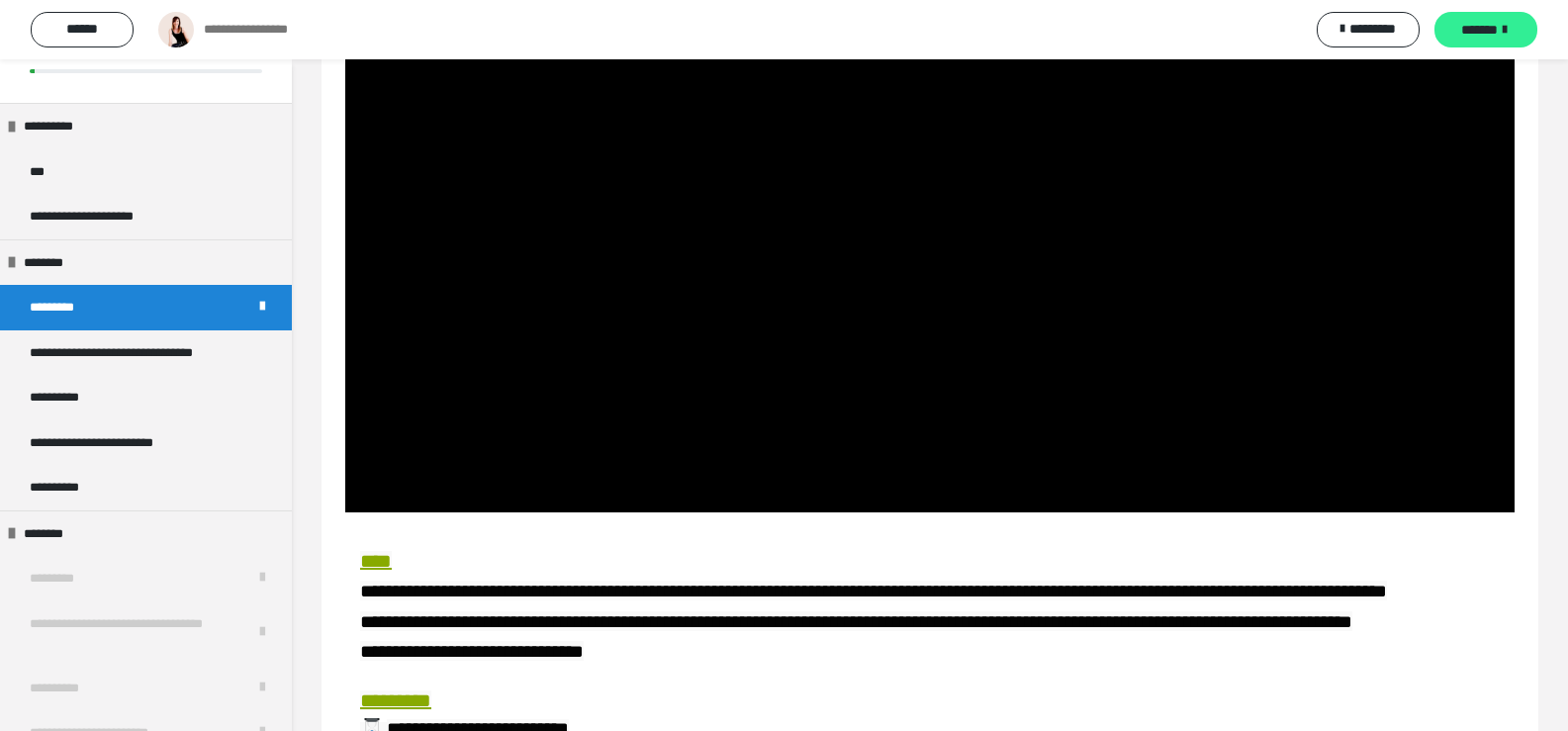 click on "*******" at bounding box center (1479, 30) 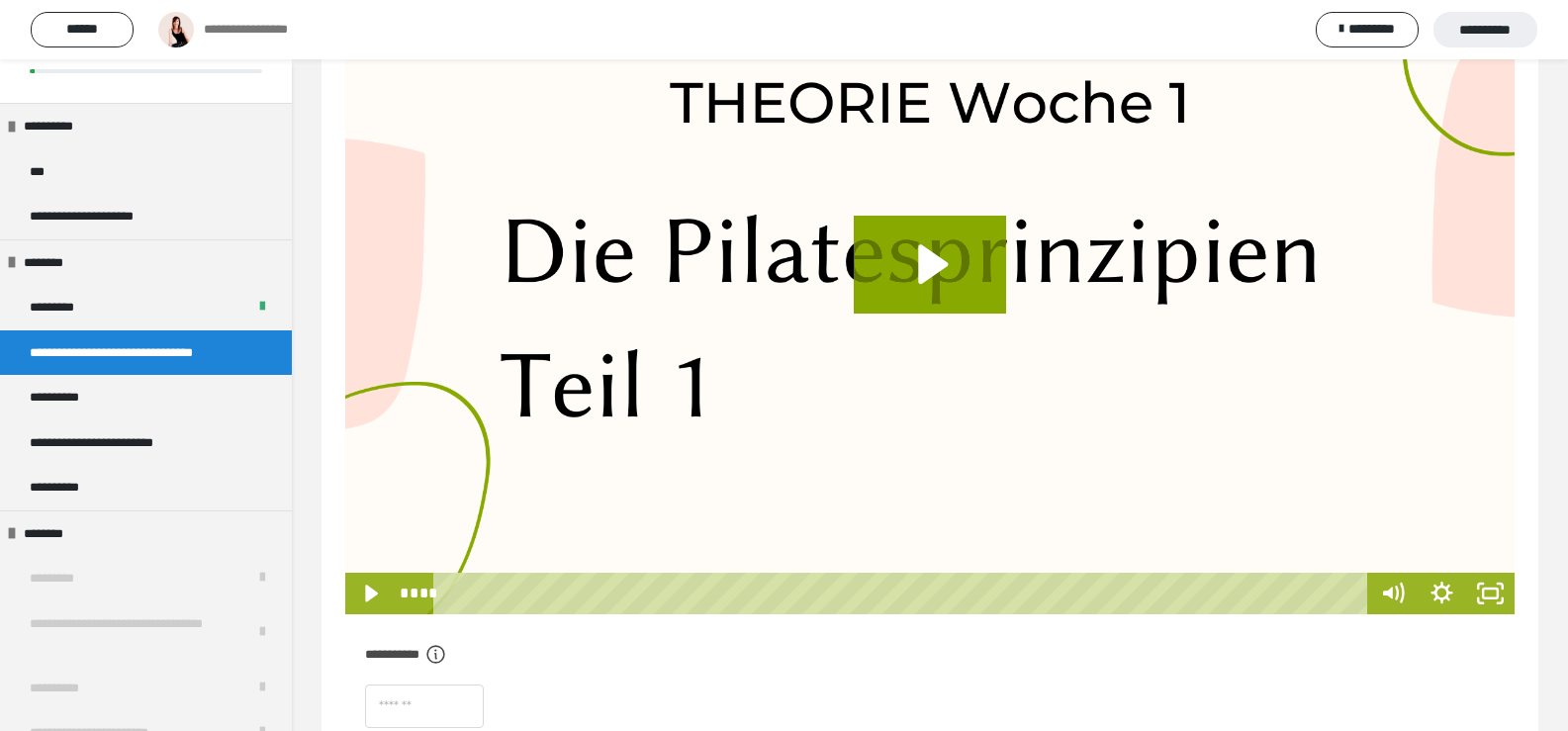 scroll, scrollTop: 237, scrollLeft: 0, axis: vertical 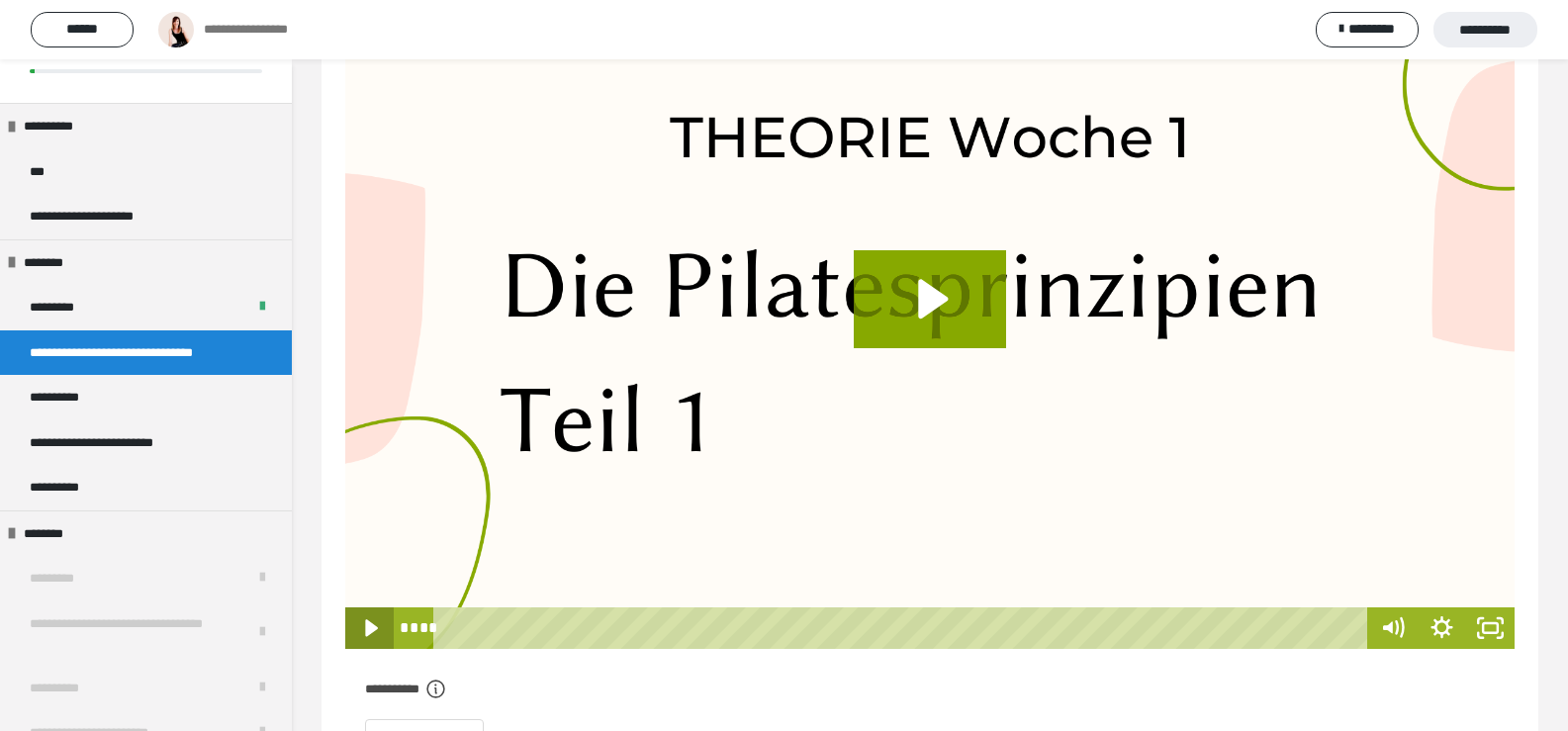 click 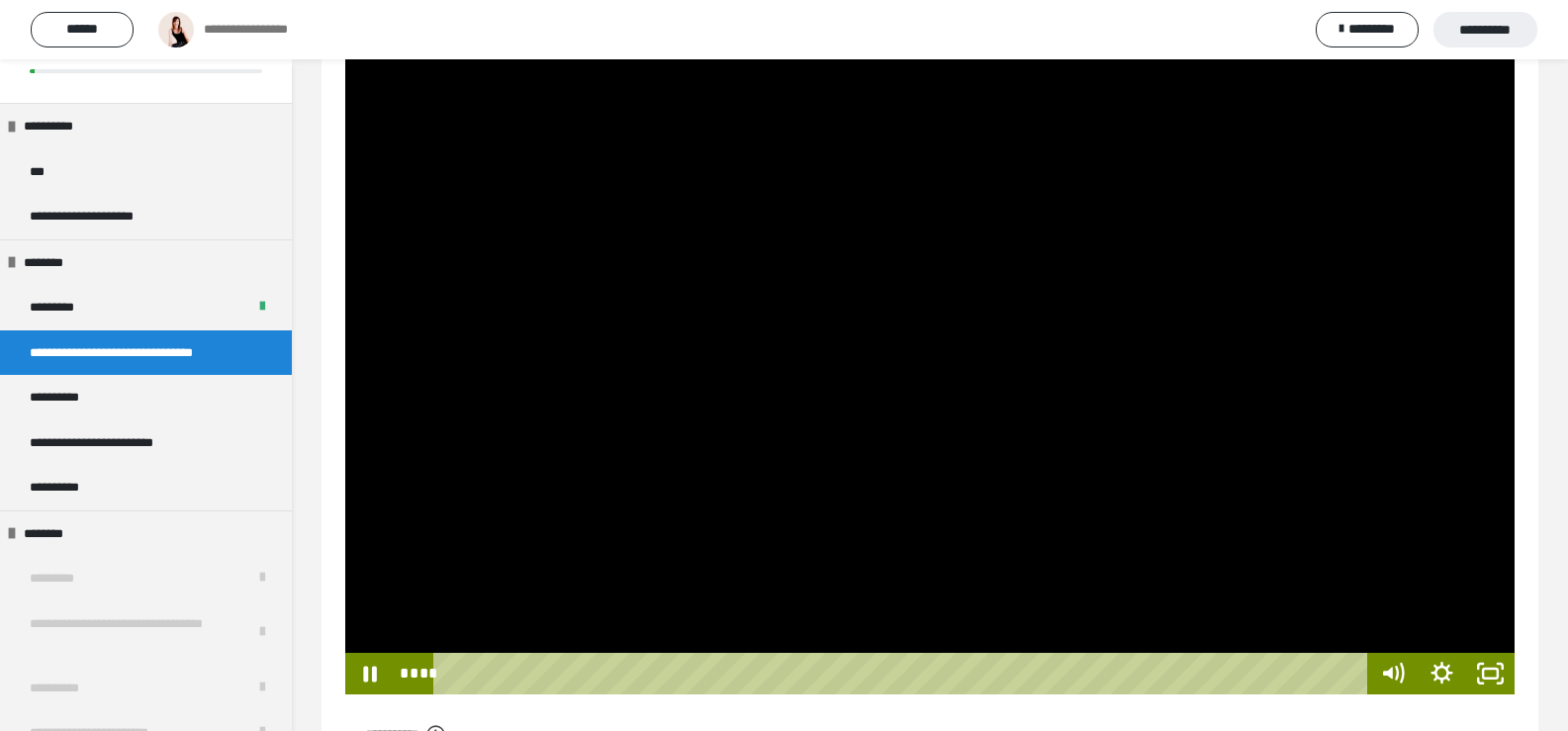 scroll, scrollTop: 237, scrollLeft: 0, axis: vertical 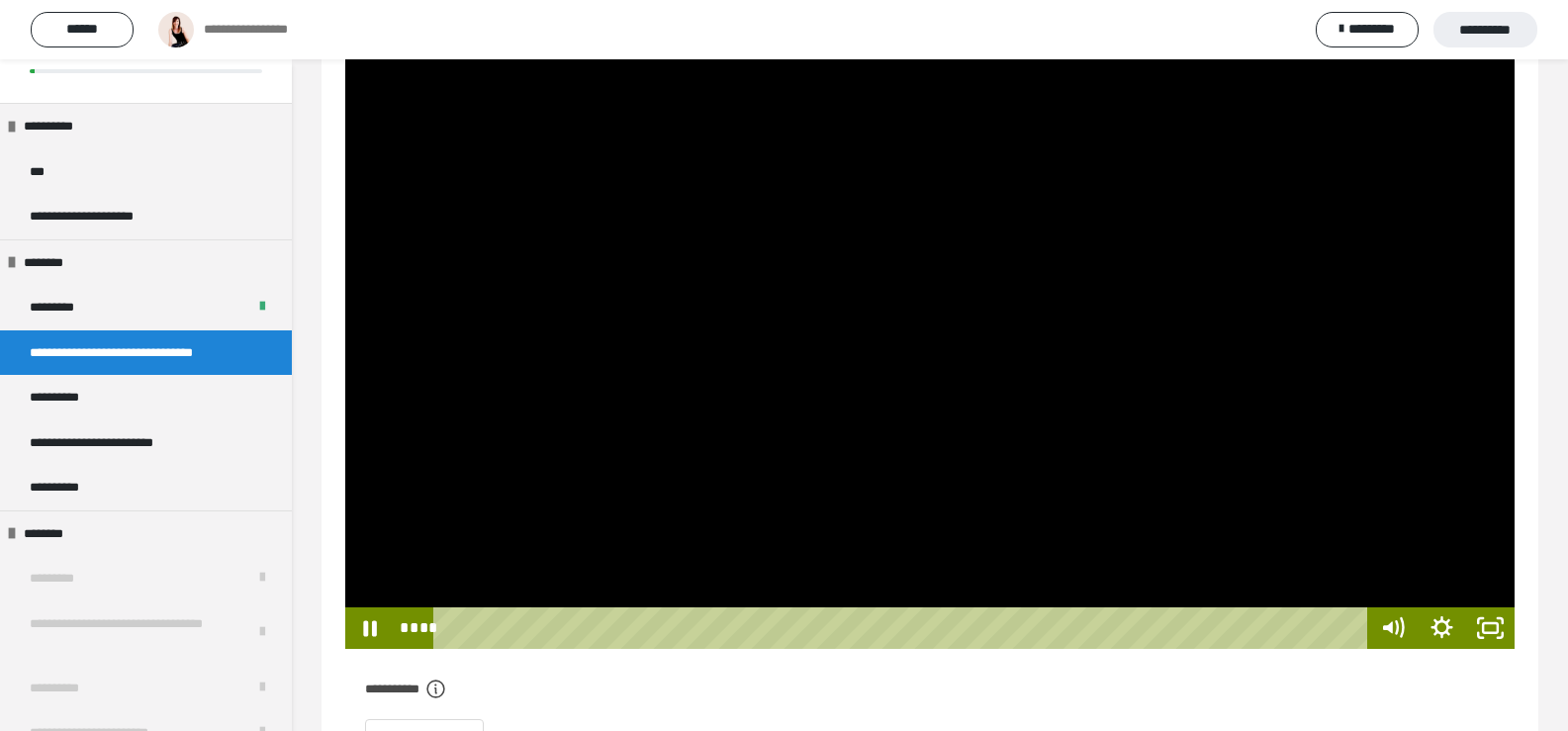 type 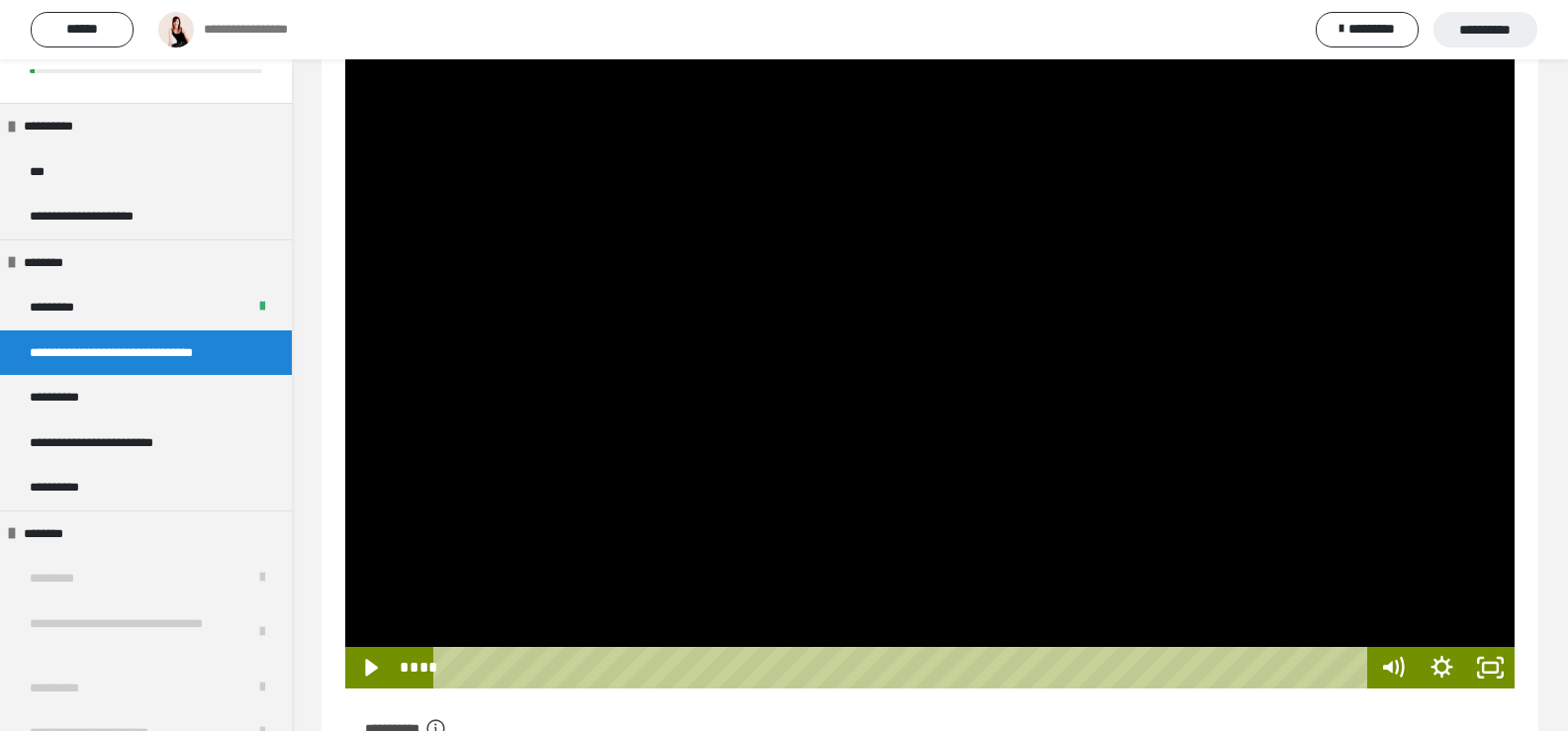 scroll, scrollTop: 297, scrollLeft: 0, axis: vertical 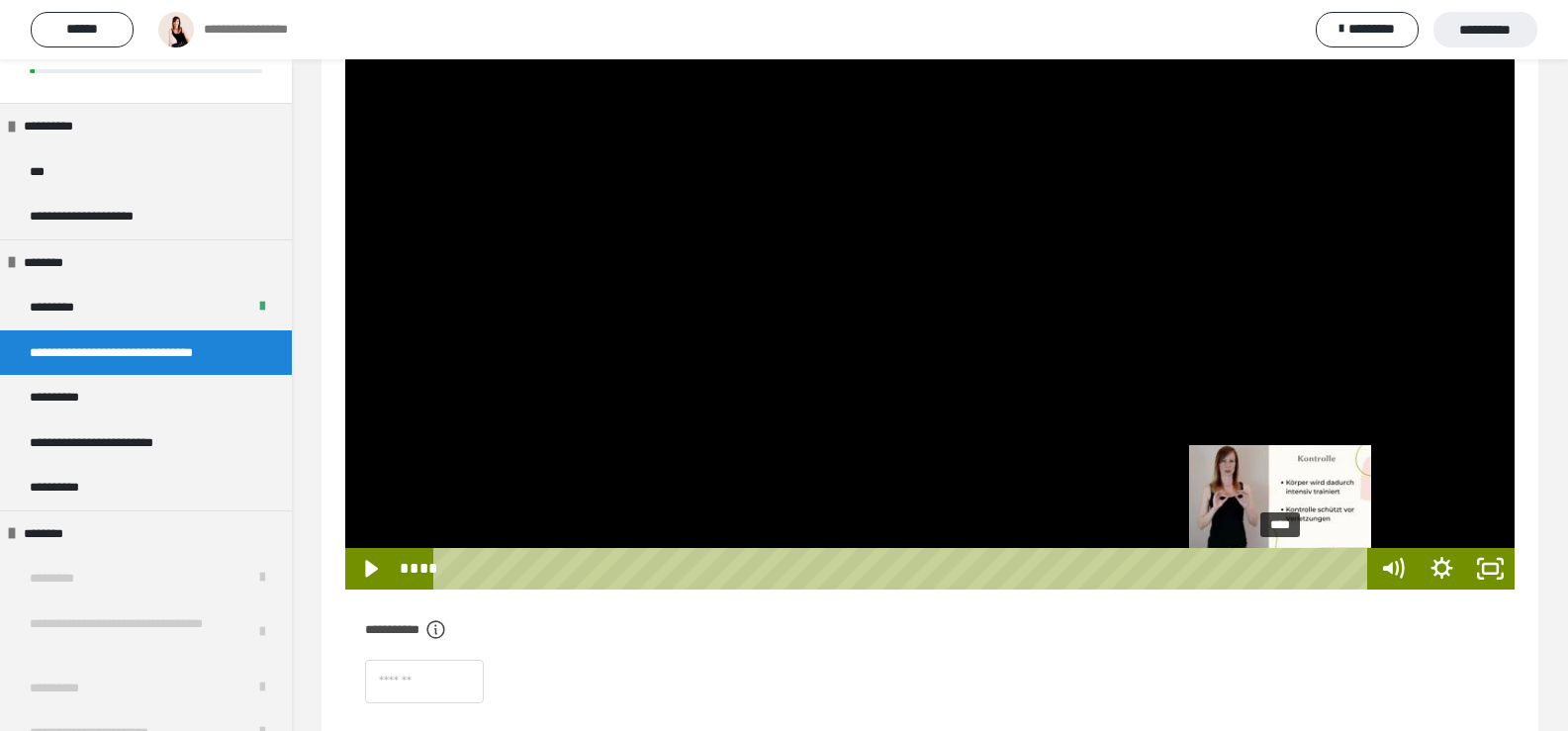 click on "****" at bounding box center (903, 569) 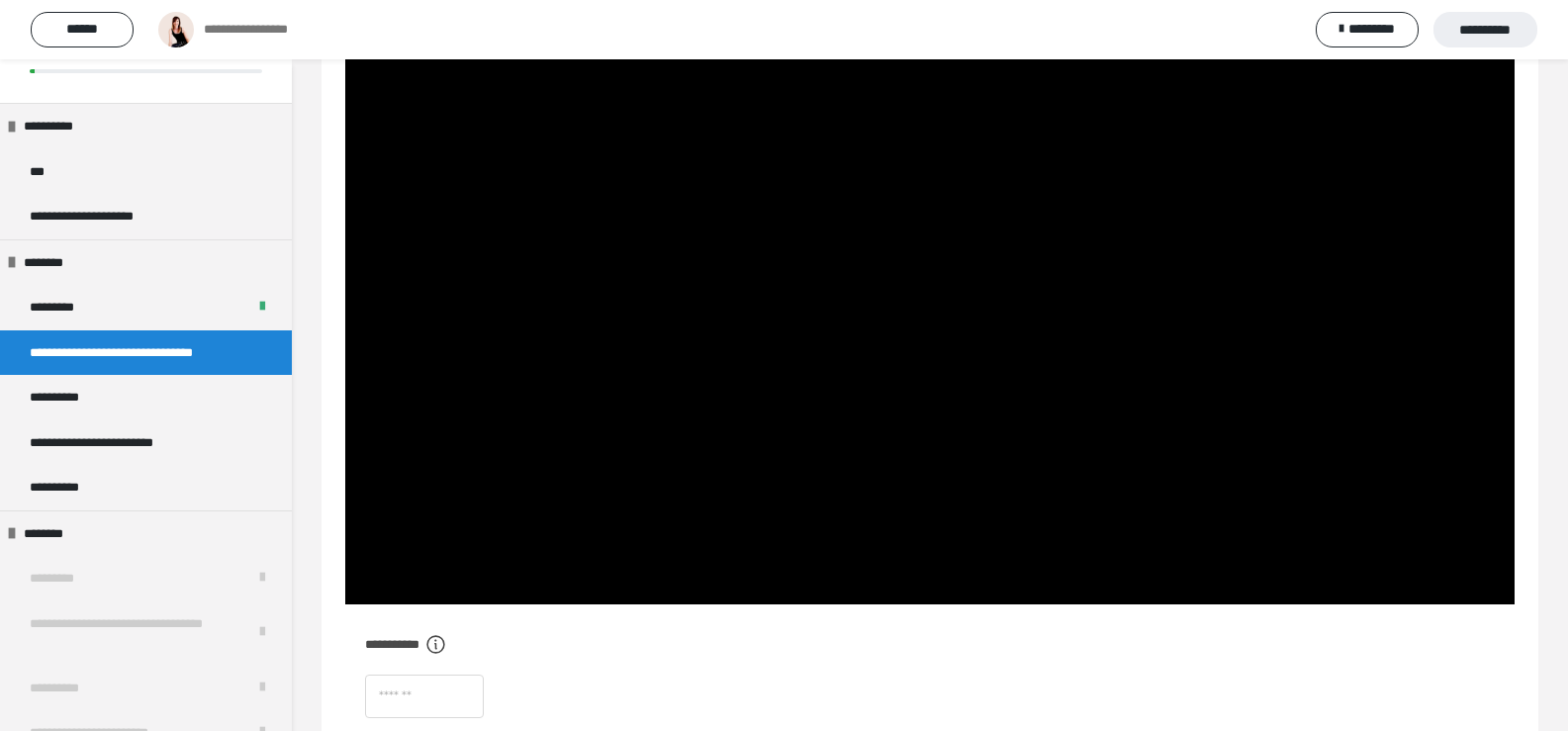 scroll, scrollTop: 297, scrollLeft: 0, axis: vertical 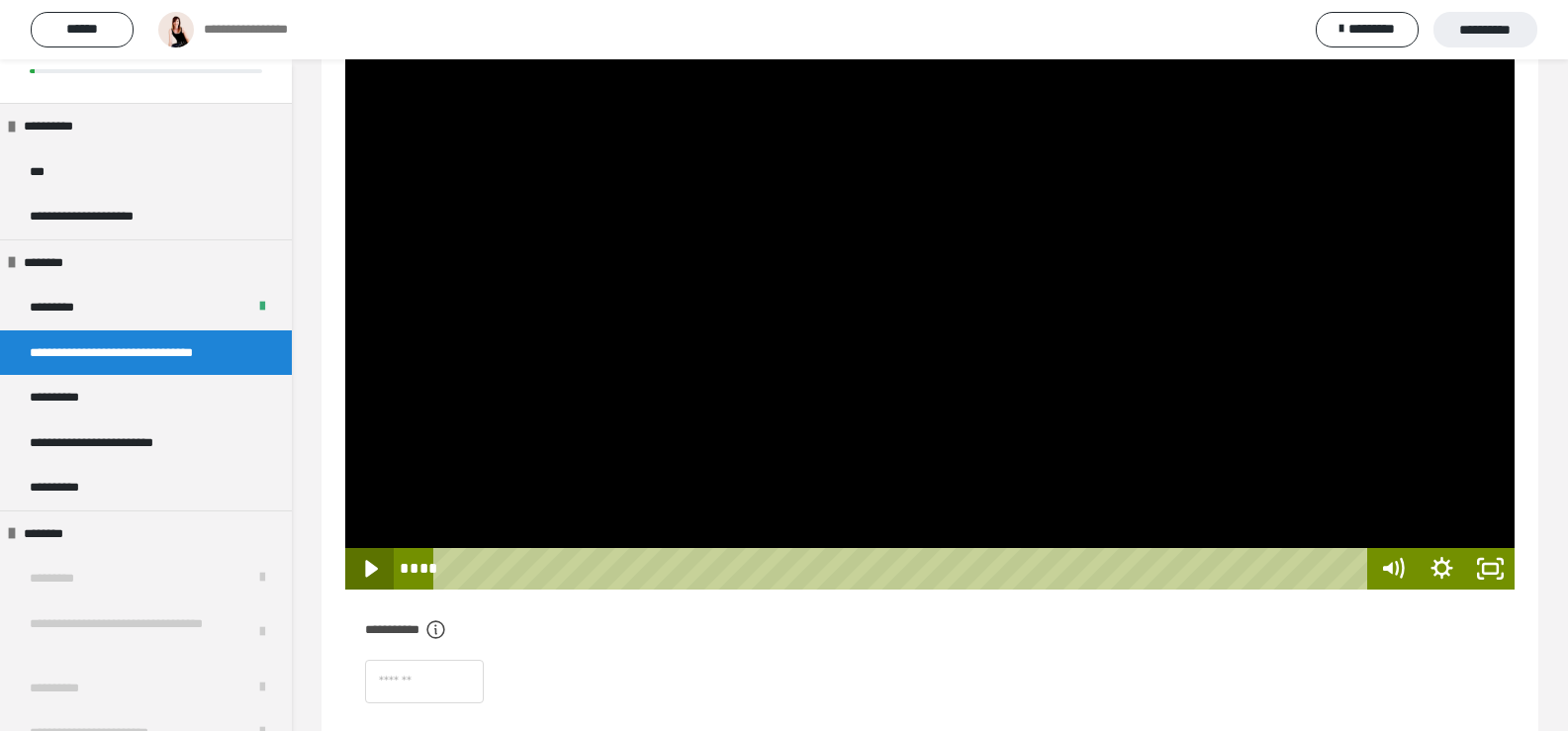 click 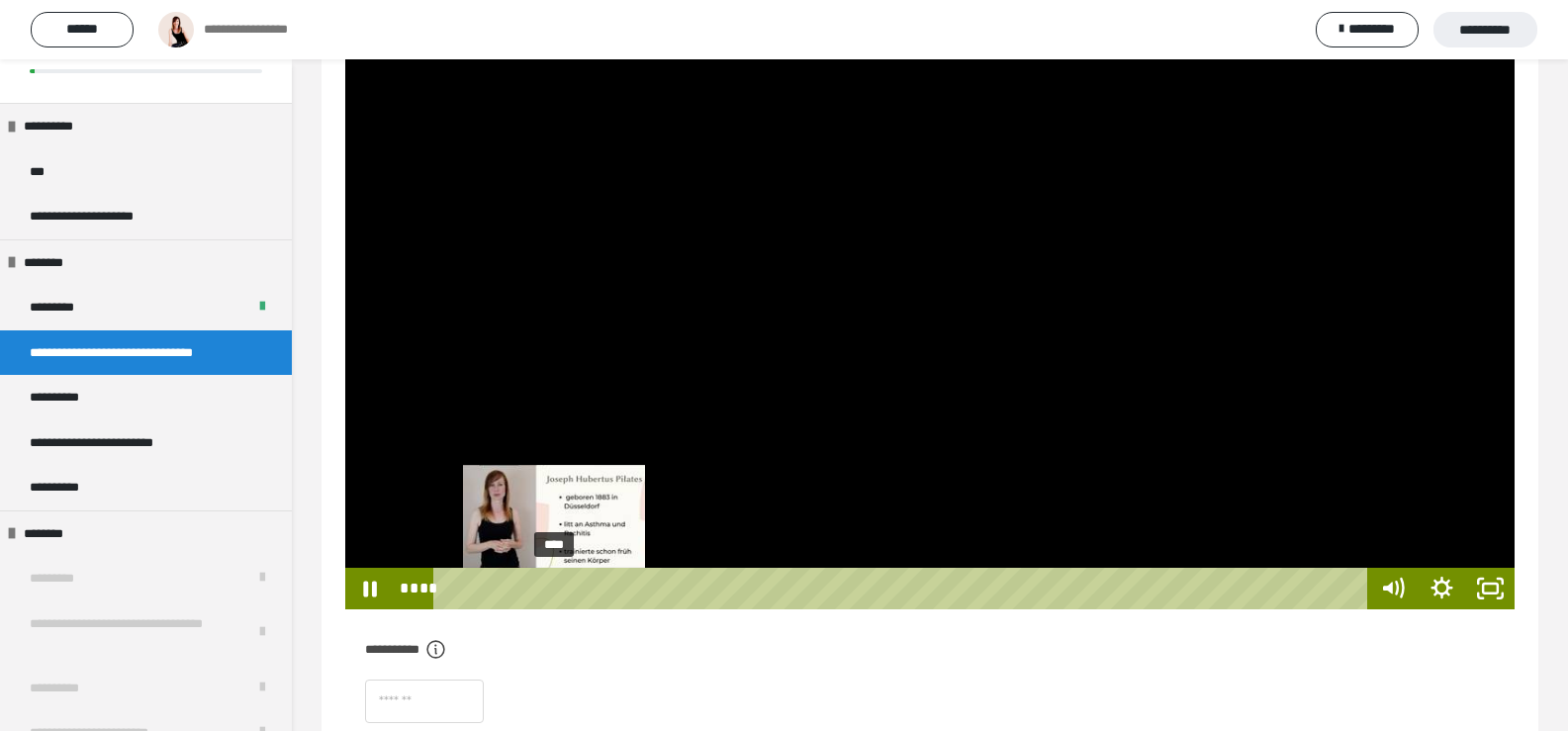 scroll, scrollTop: 297, scrollLeft: 0, axis: vertical 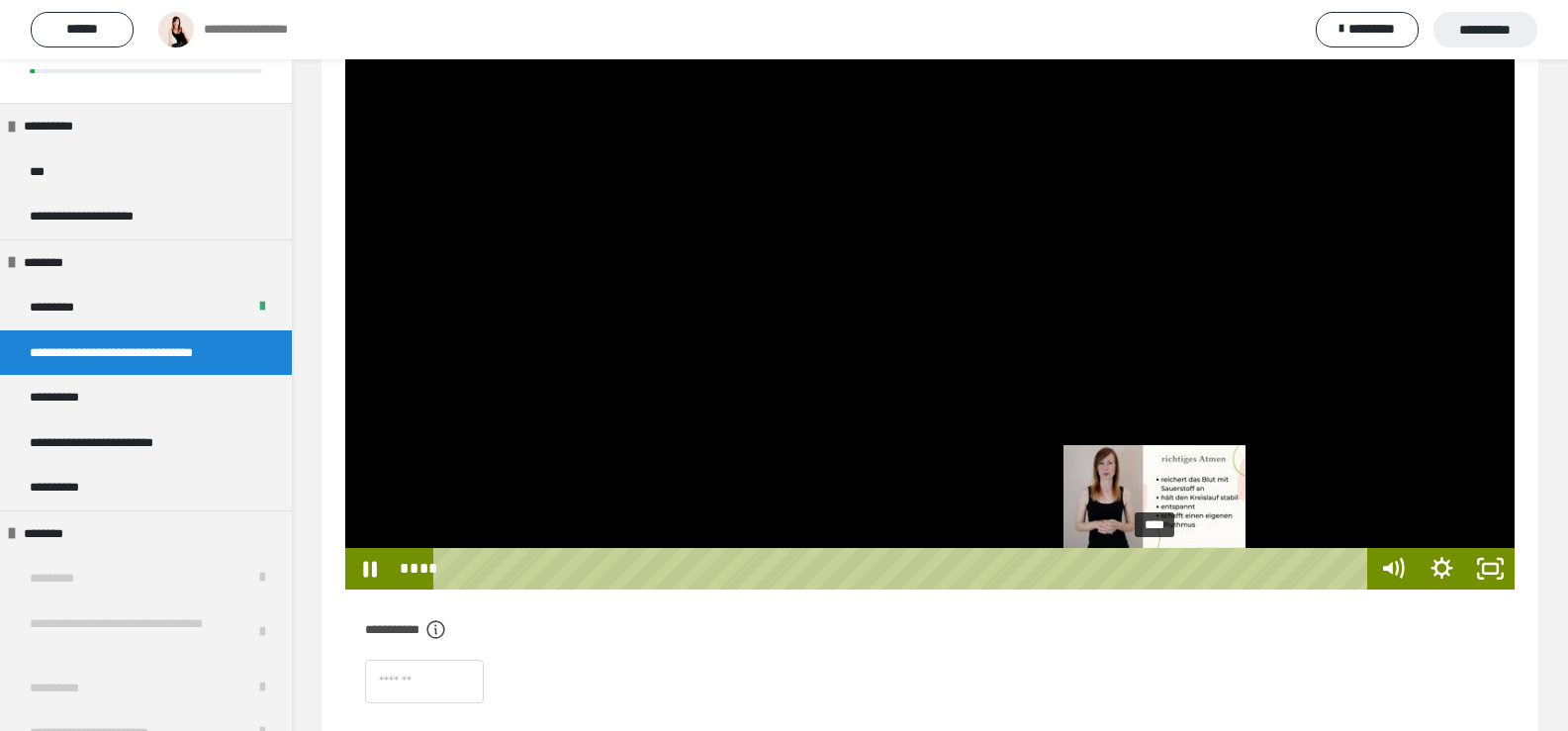 click on "****" at bounding box center (903, 569) 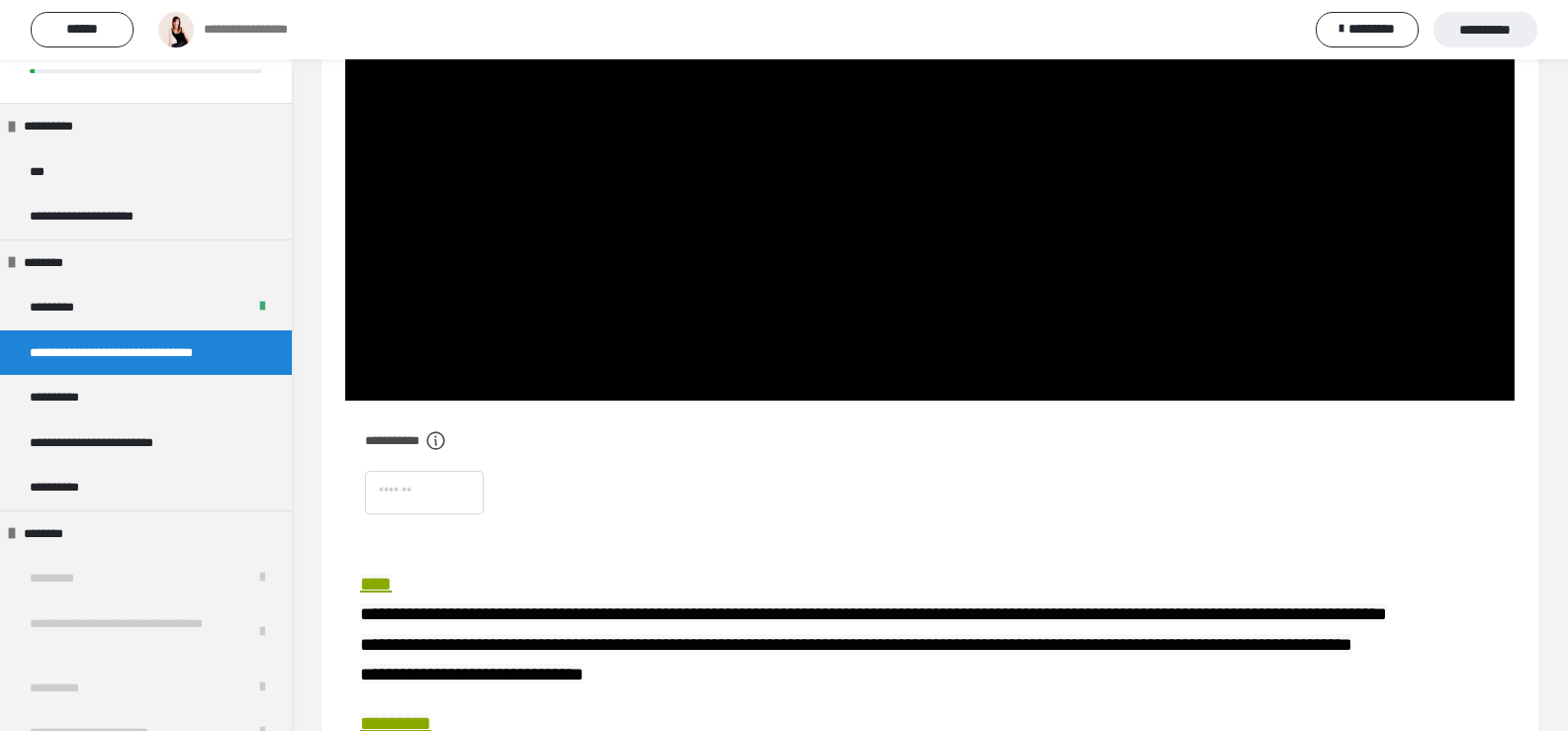 scroll, scrollTop: 495, scrollLeft: 0, axis: vertical 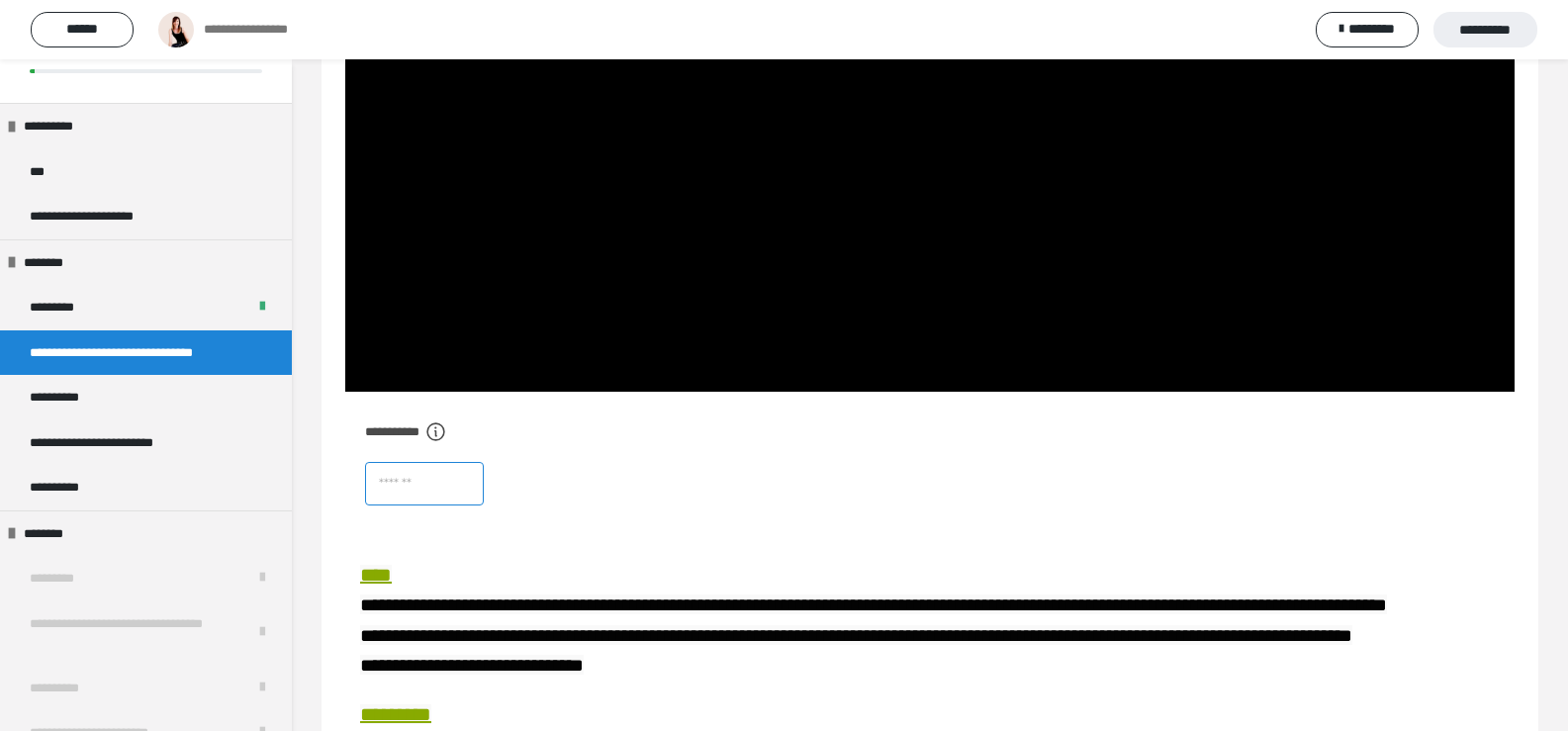 click at bounding box center [424, 484] 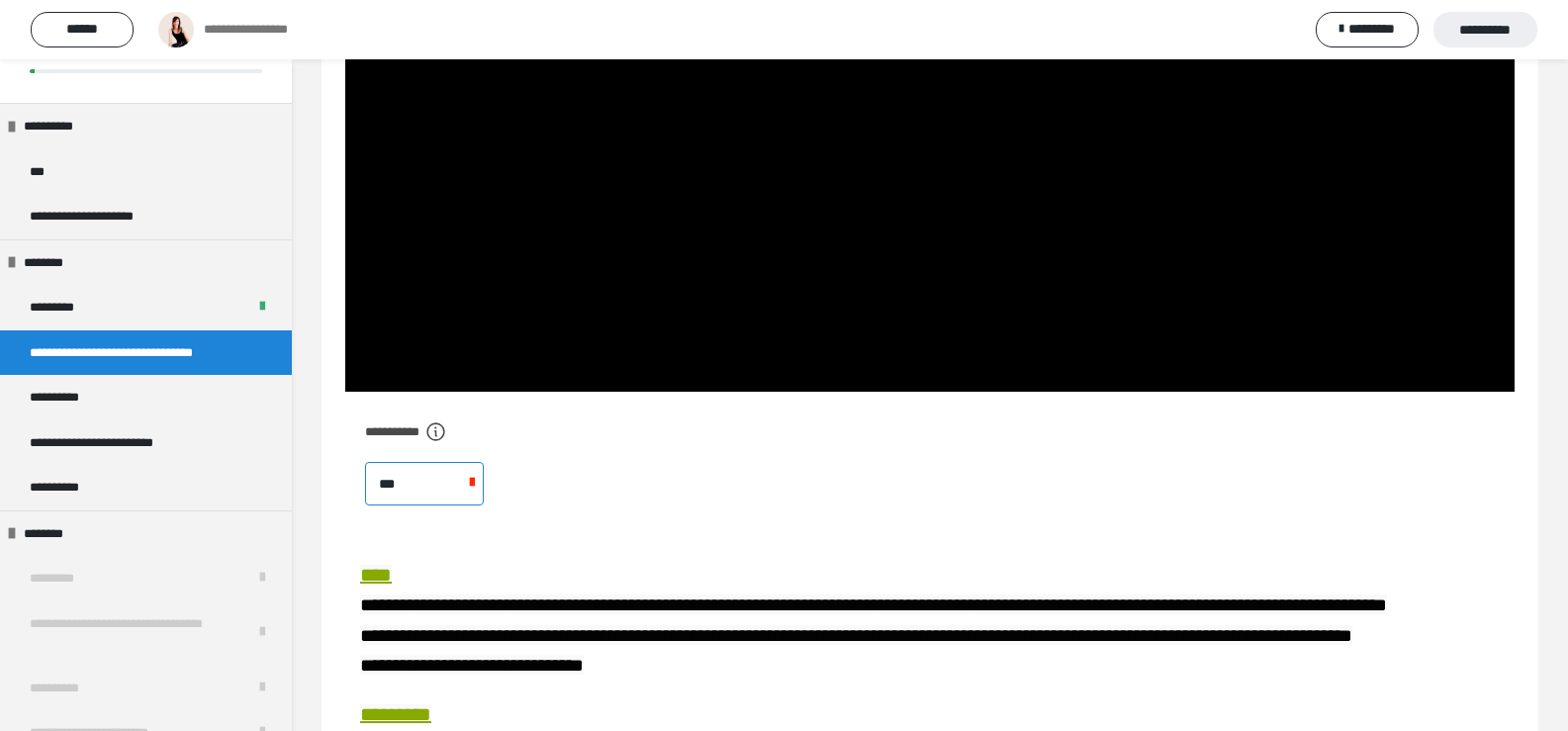 type on "****" 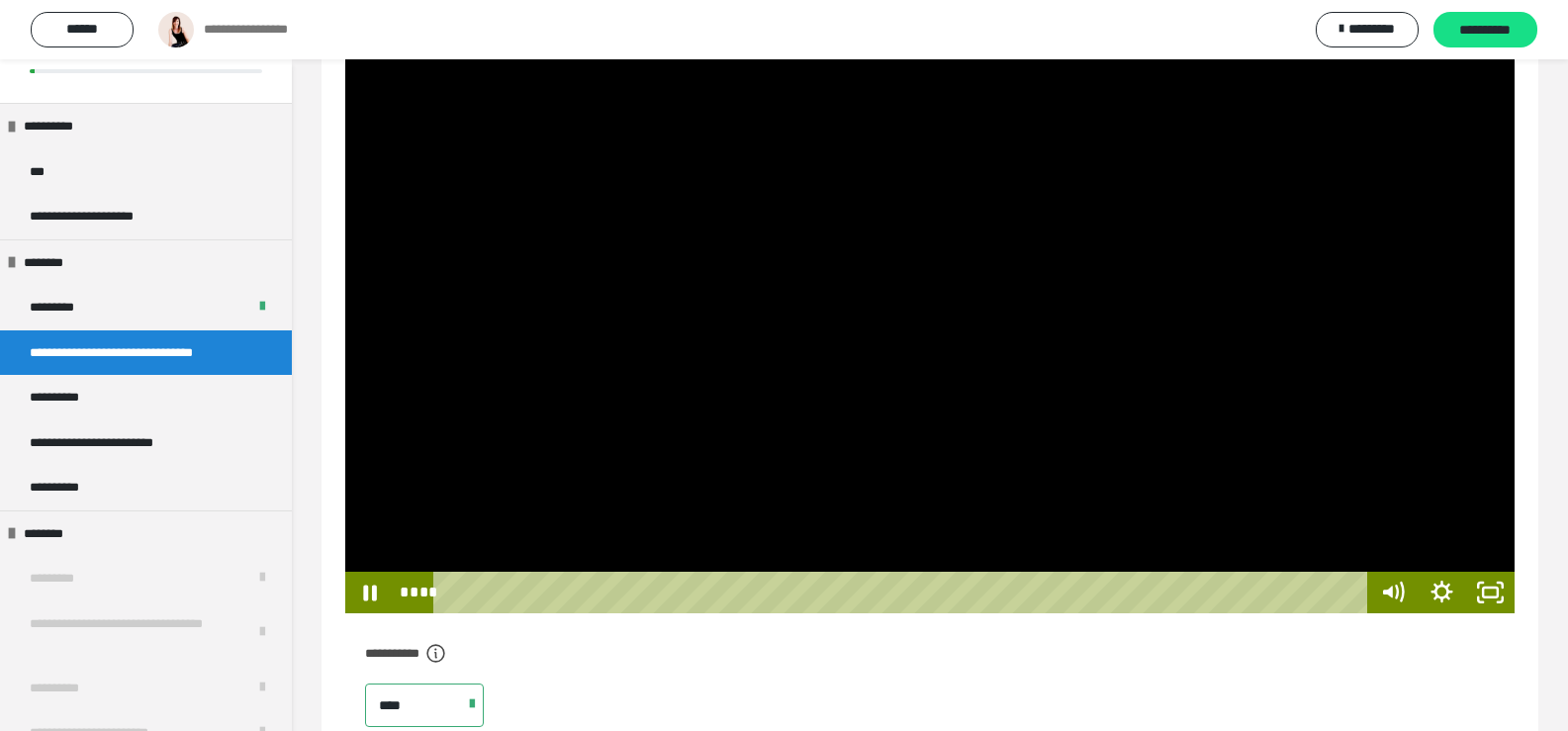 scroll, scrollTop: 198, scrollLeft: 0, axis: vertical 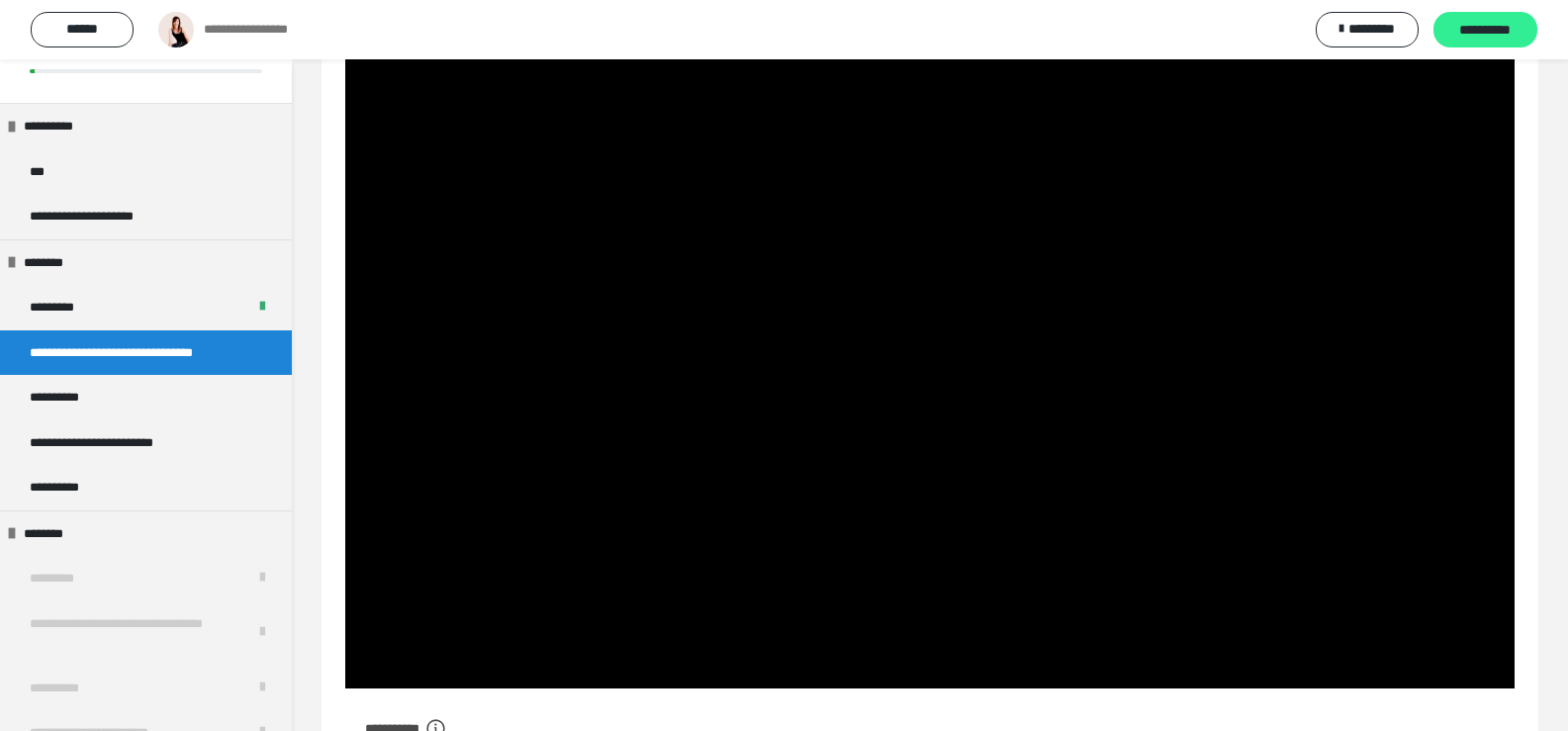 click on "**********" at bounding box center (1485, 31) 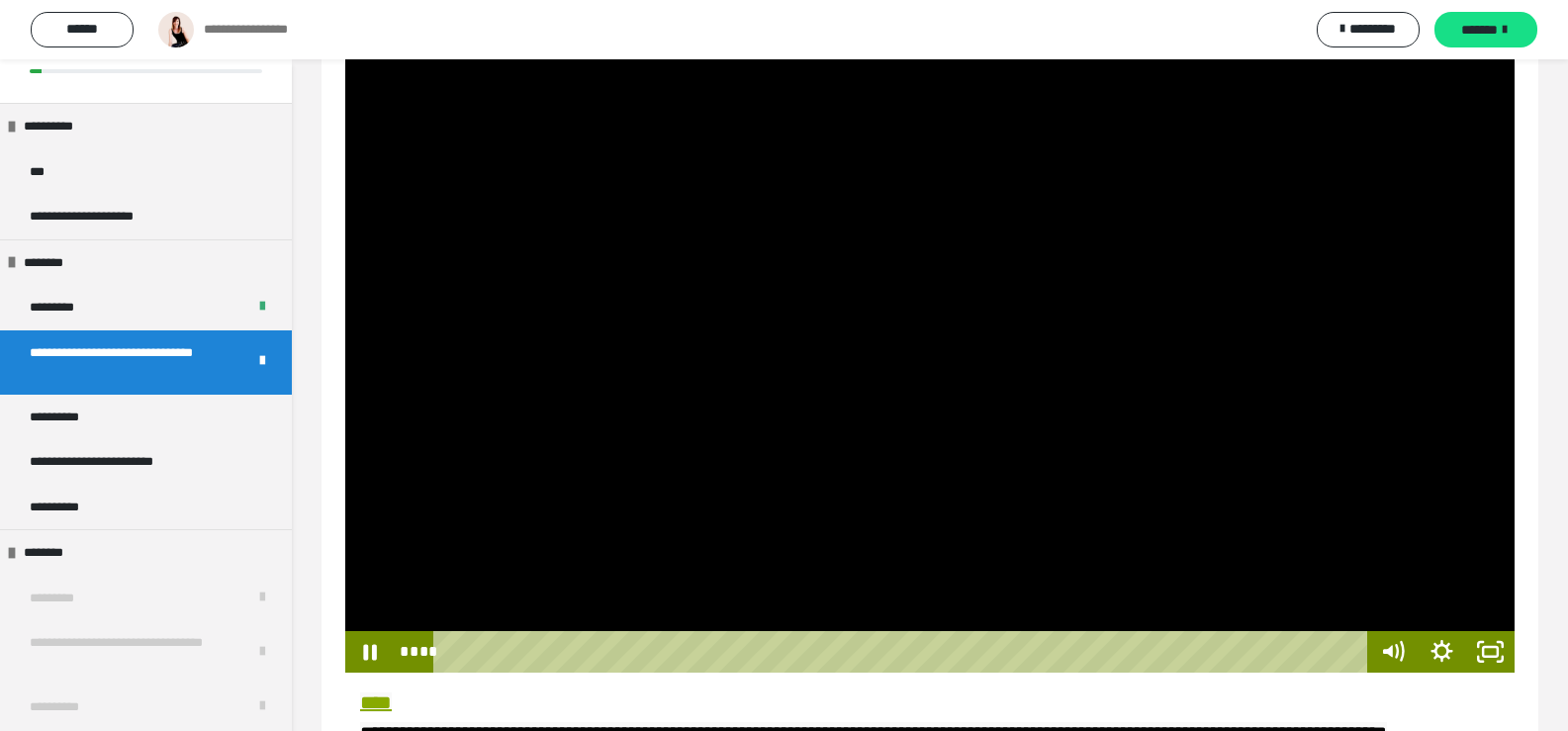 scroll, scrollTop: 198, scrollLeft: 0, axis: vertical 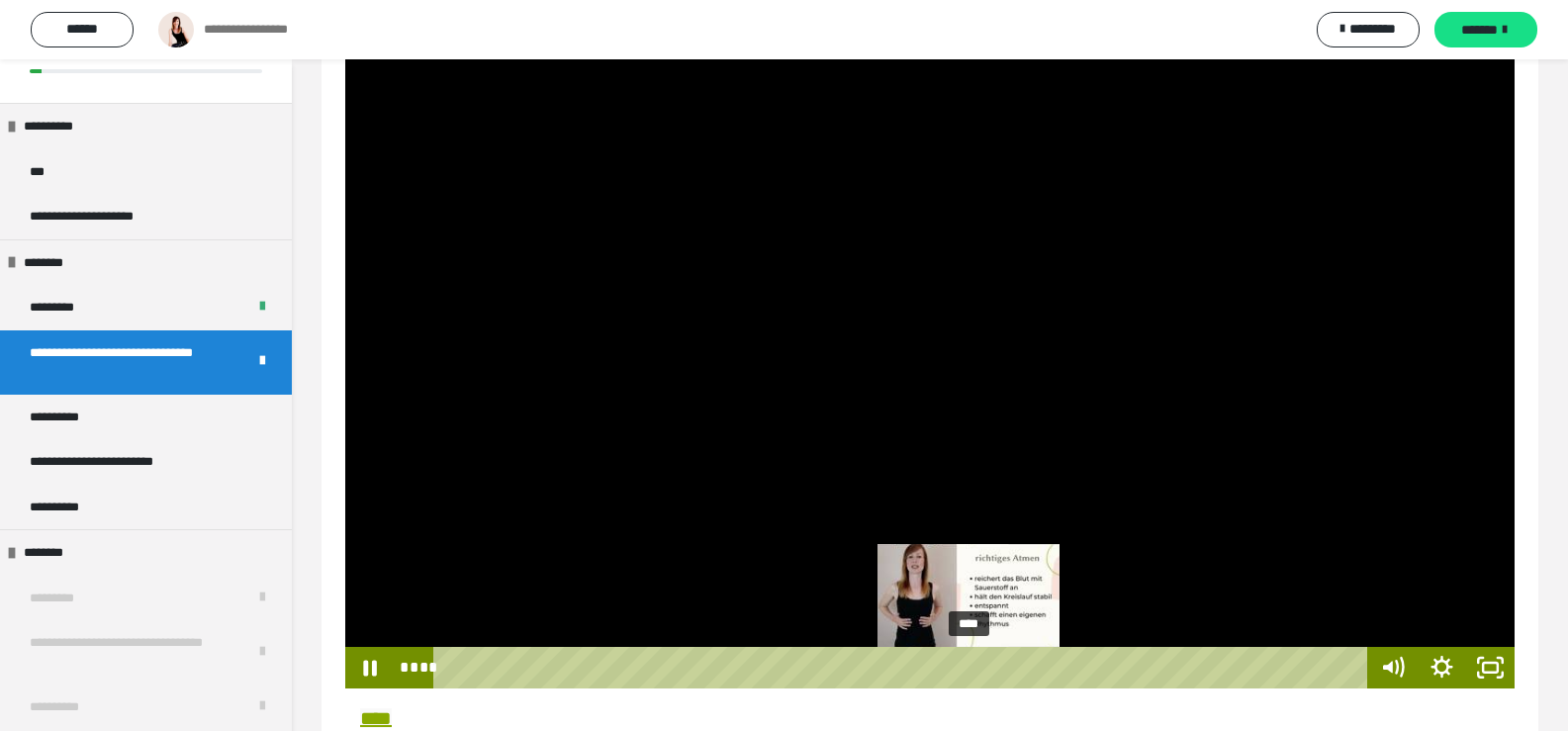 click on "****" at bounding box center [903, 668] 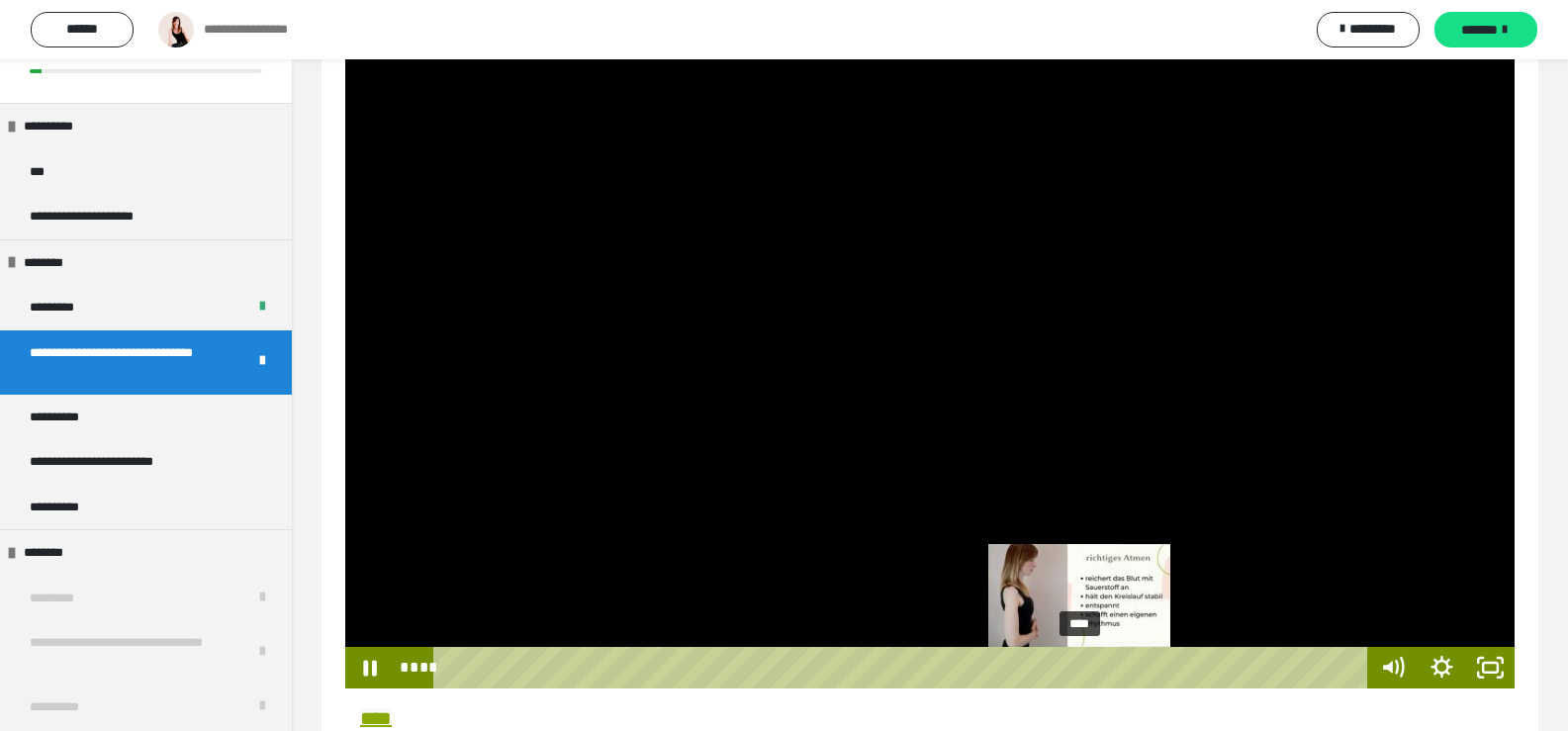 click on "****" at bounding box center (903, 668) 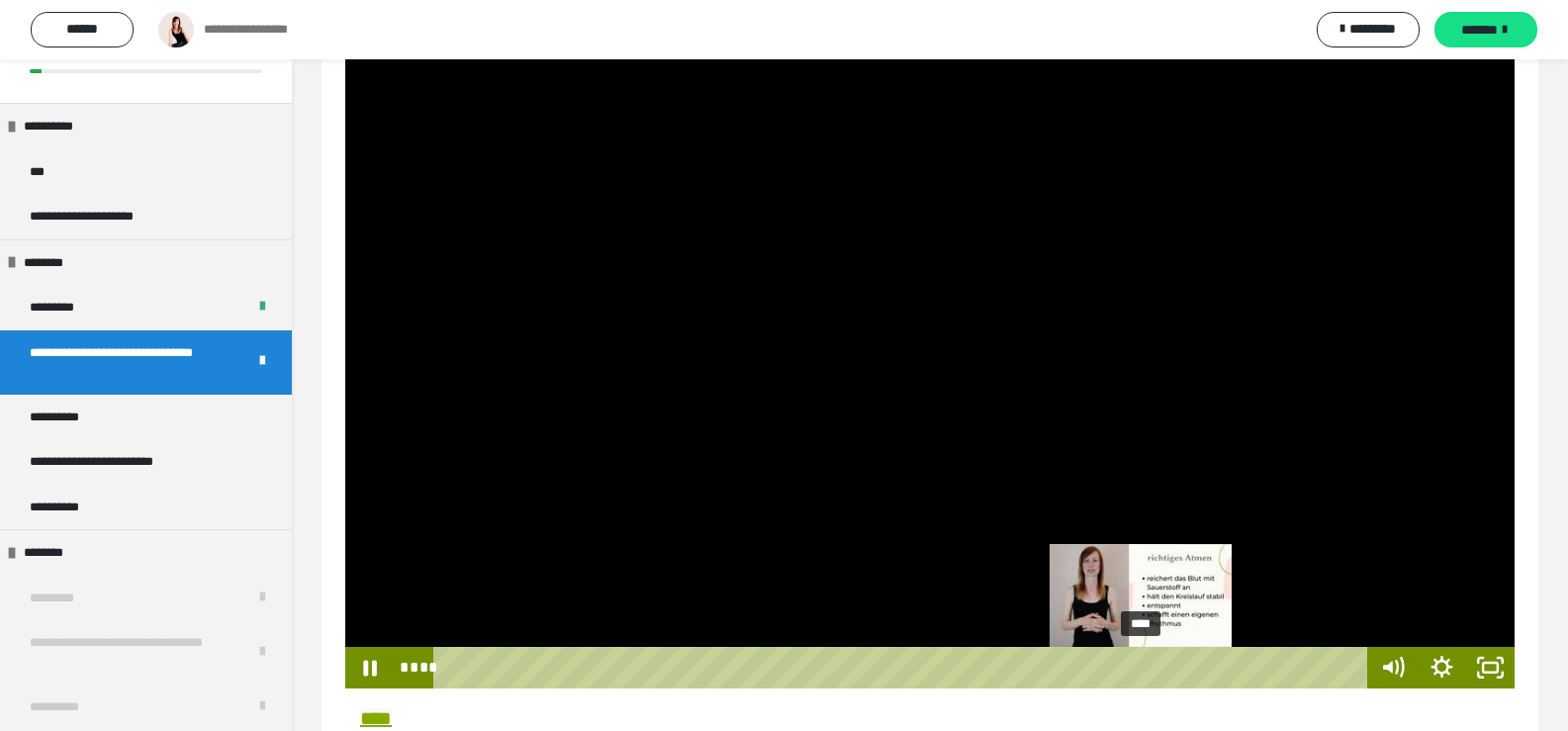 click on "****" at bounding box center [903, 668] 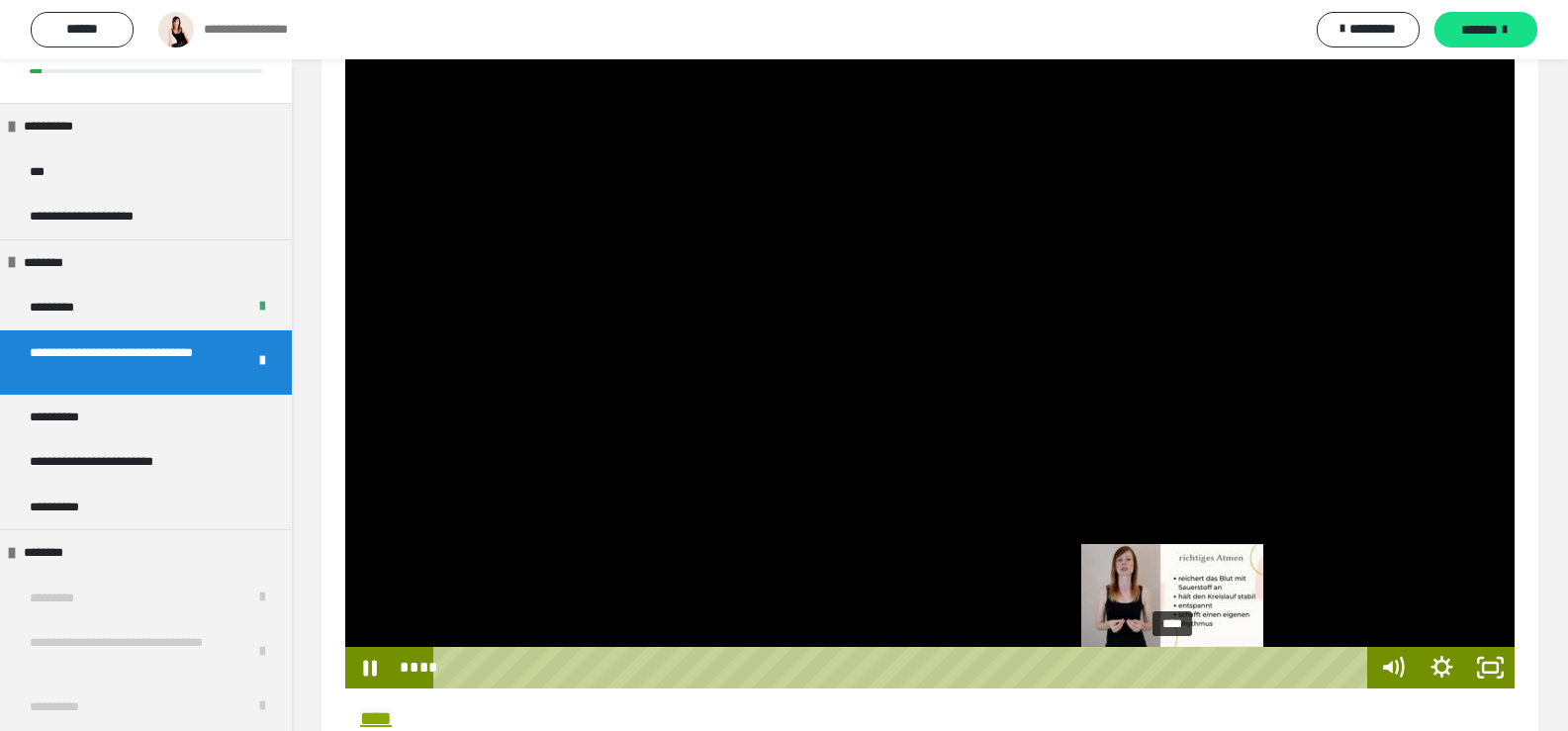 click on "****" at bounding box center (903, 668) 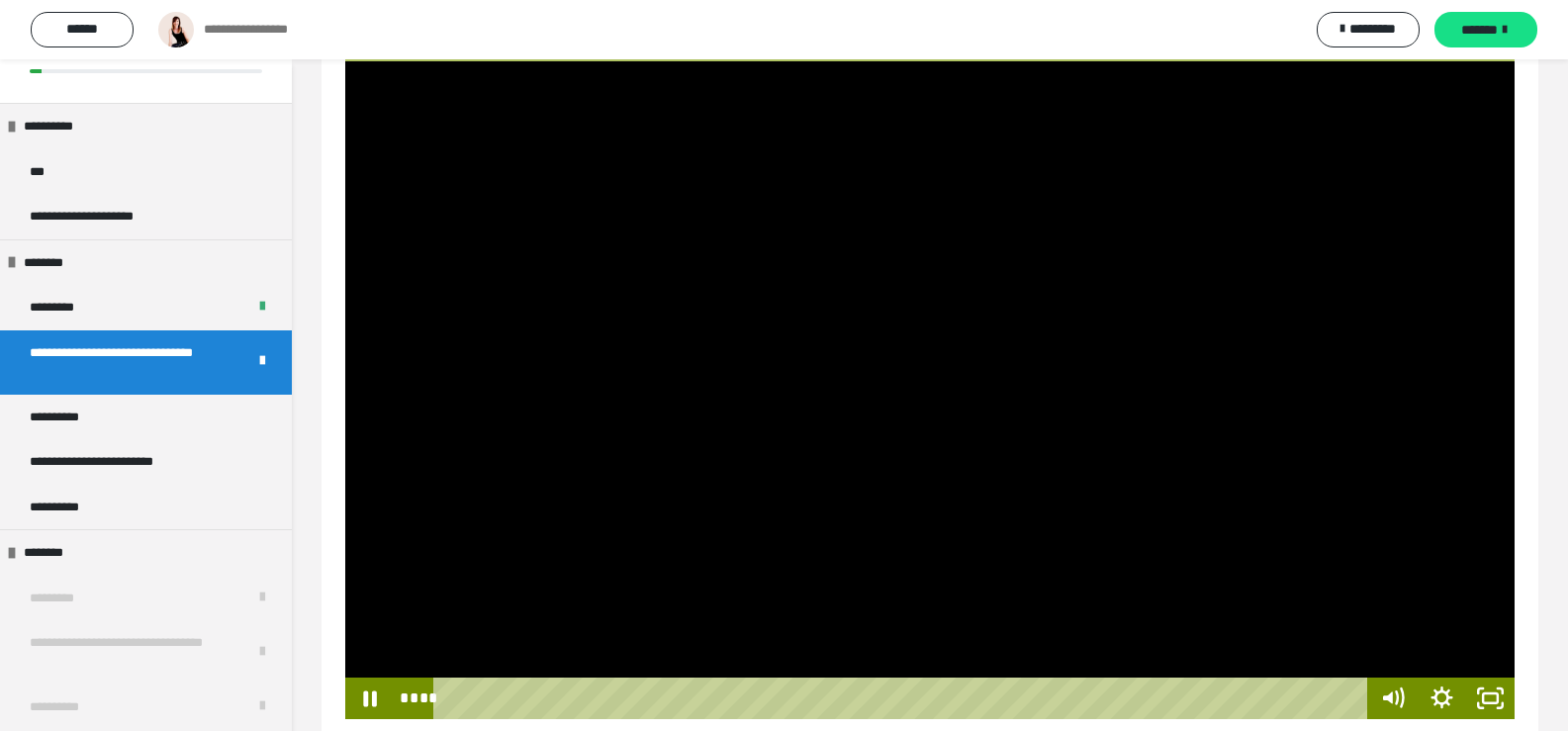 scroll, scrollTop: 297, scrollLeft: 0, axis: vertical 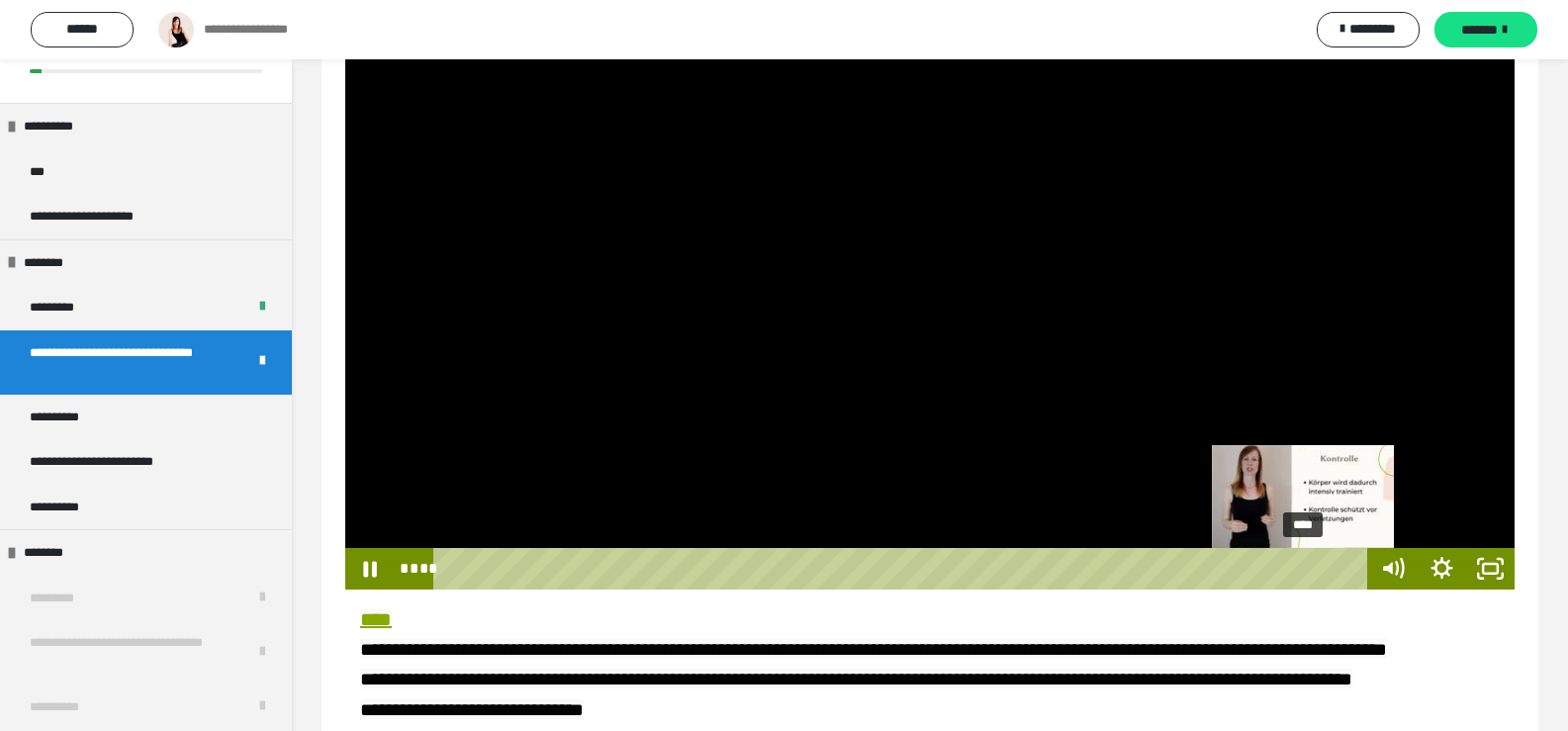 click on "****" at bounding box center (903, 569) 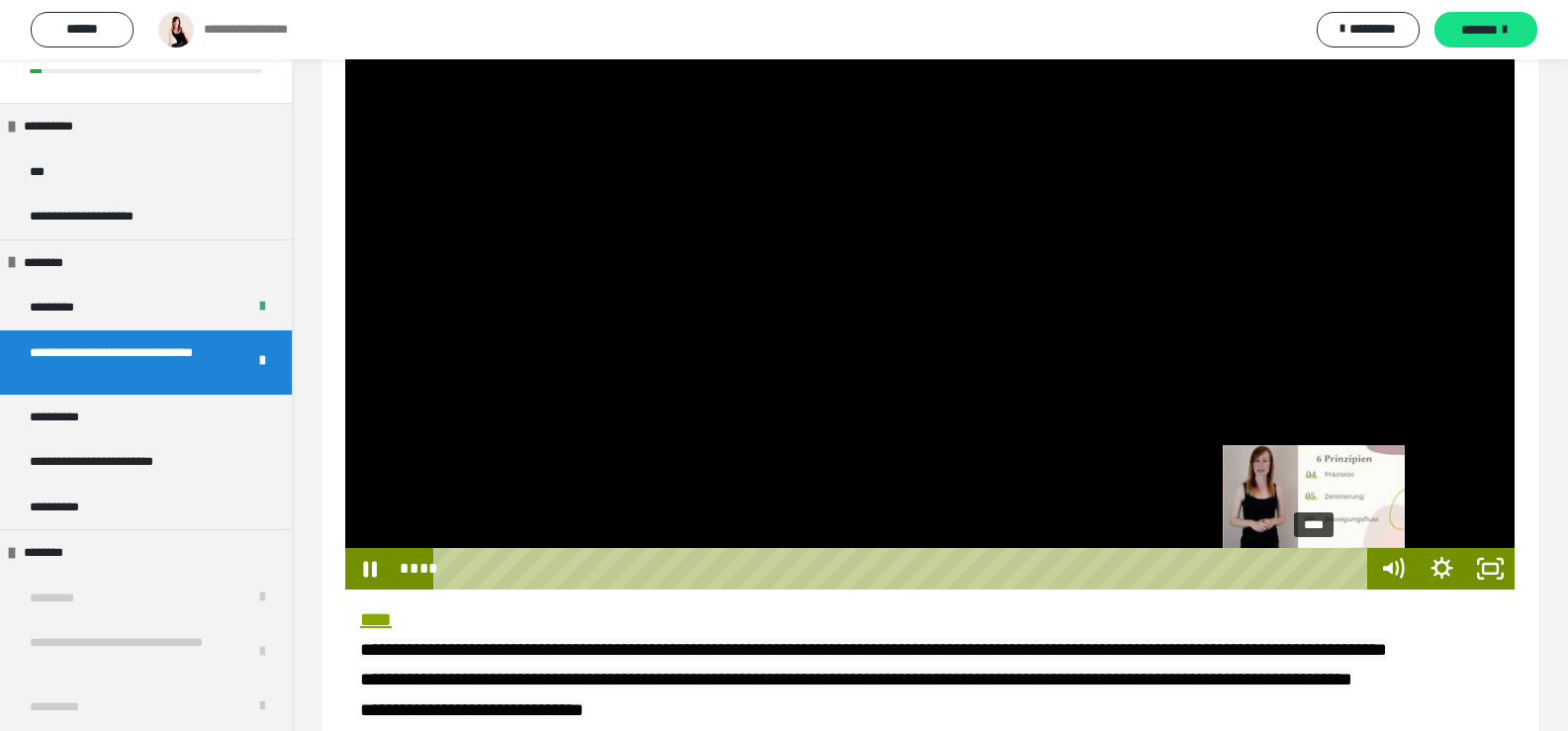 click on "****" at bounding box center (903, 569) 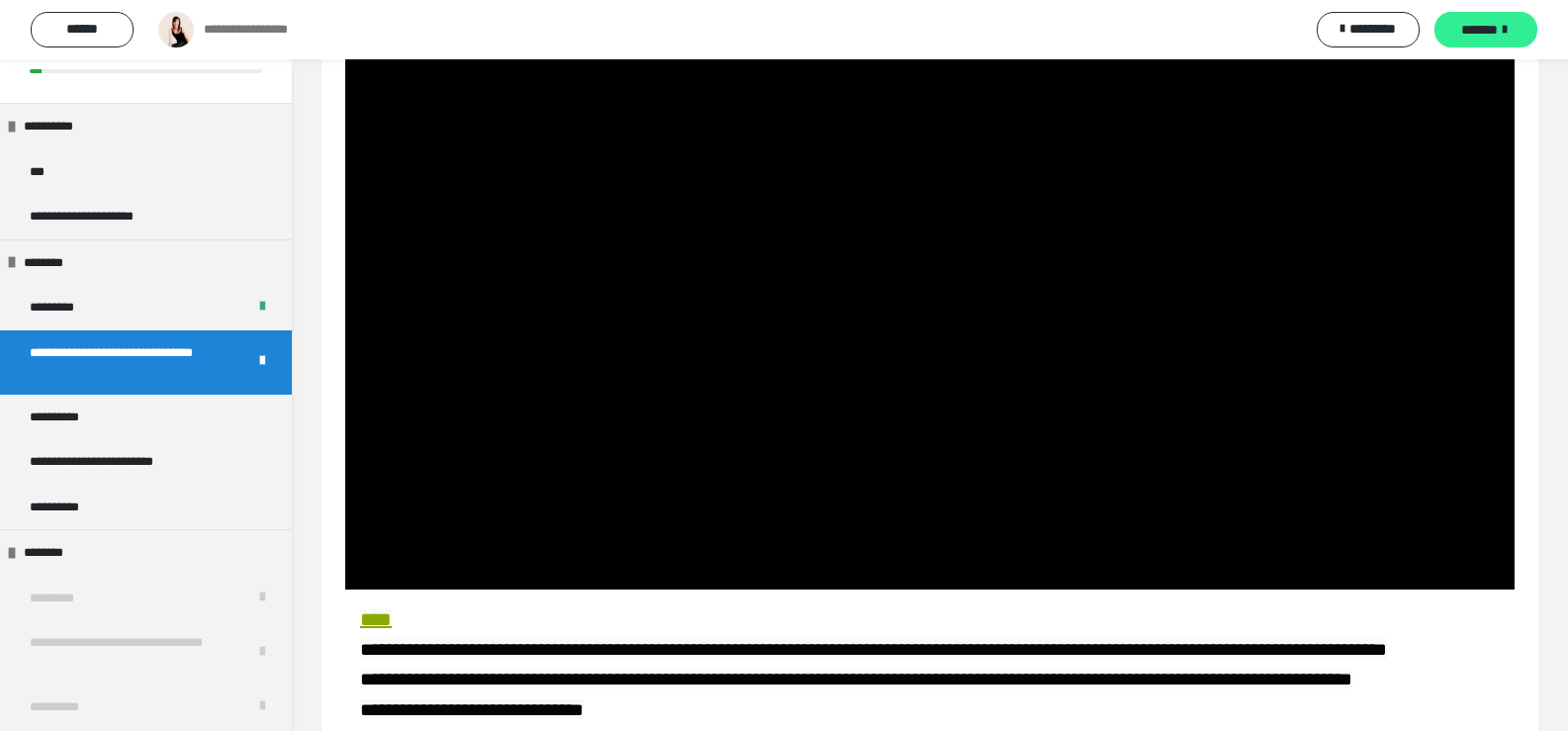 click on "*******" at bounding box center (1479, 30) 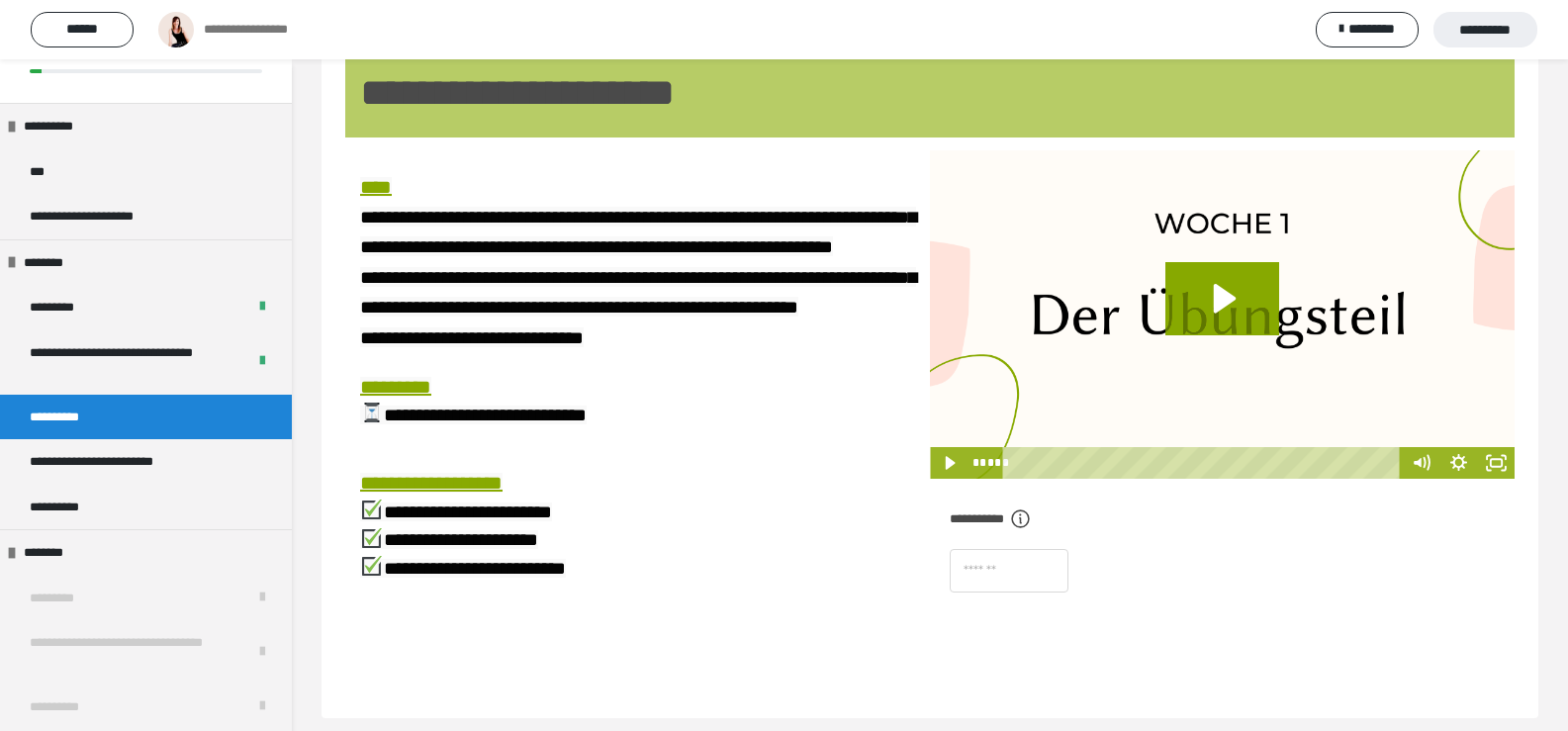 scroll, scrollTop: 0, scrollLeft: 0, axis: both 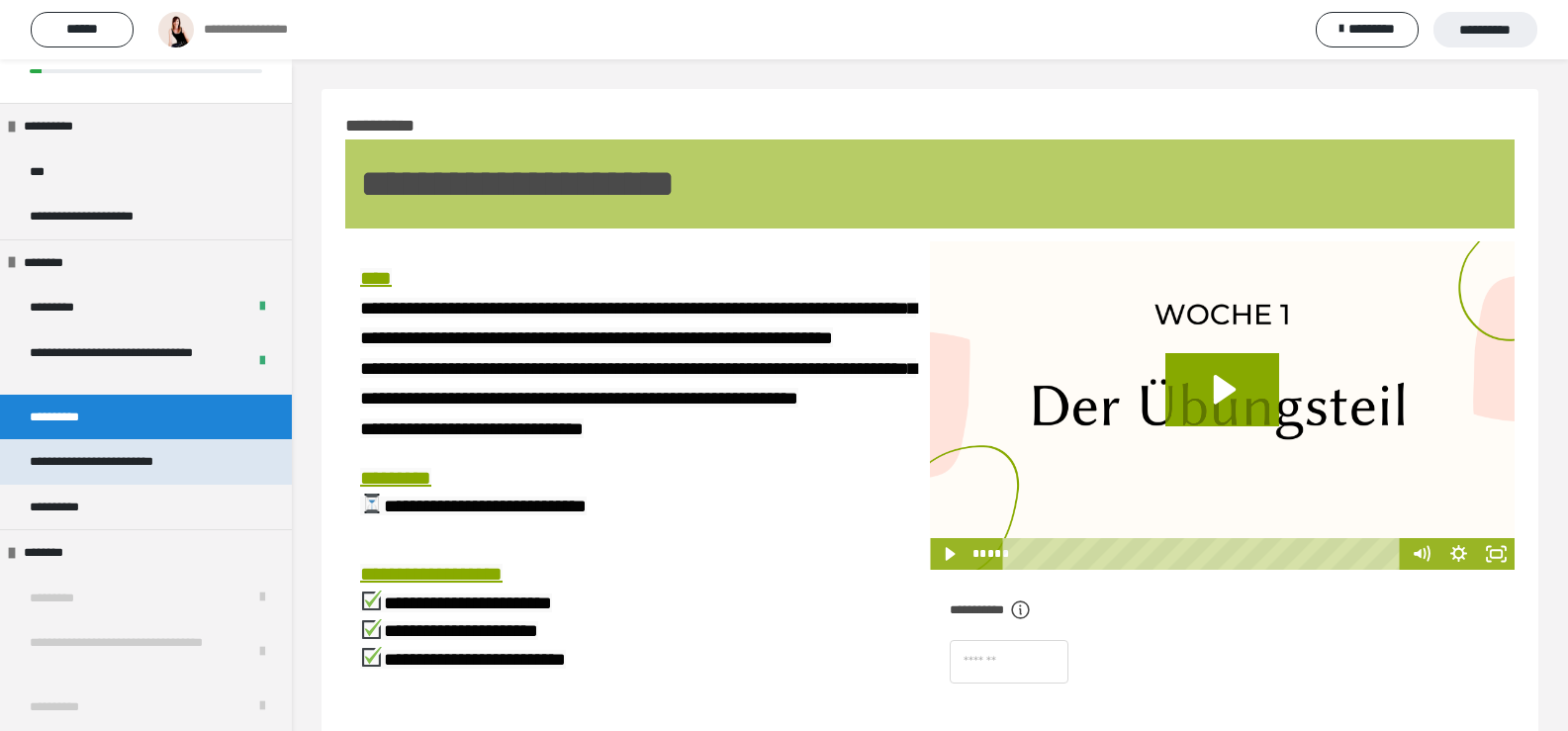 click on "**********" at bounding box center [128, 462] 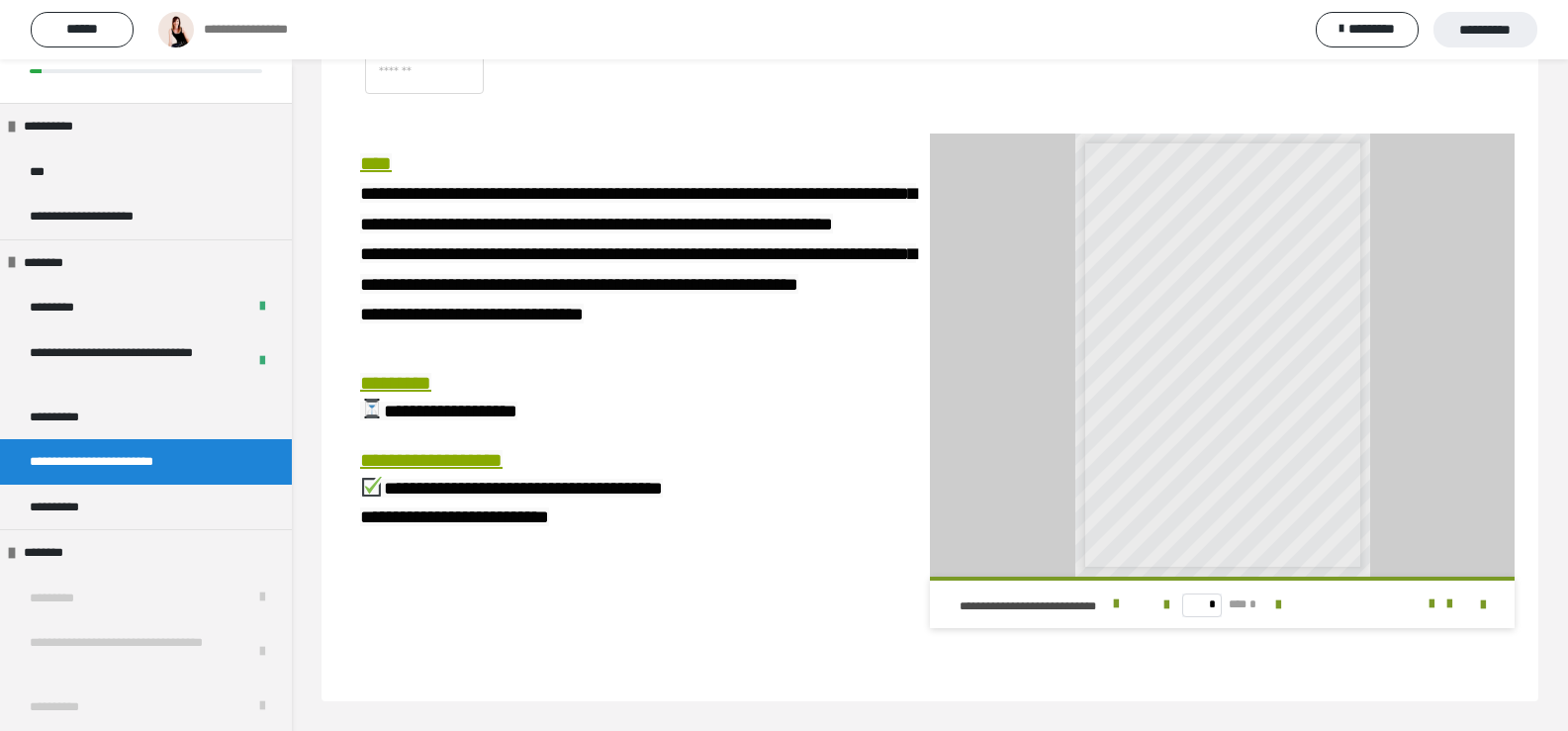 scroll, scrollTop: 937, scrollLeft: 0, axis: vertical 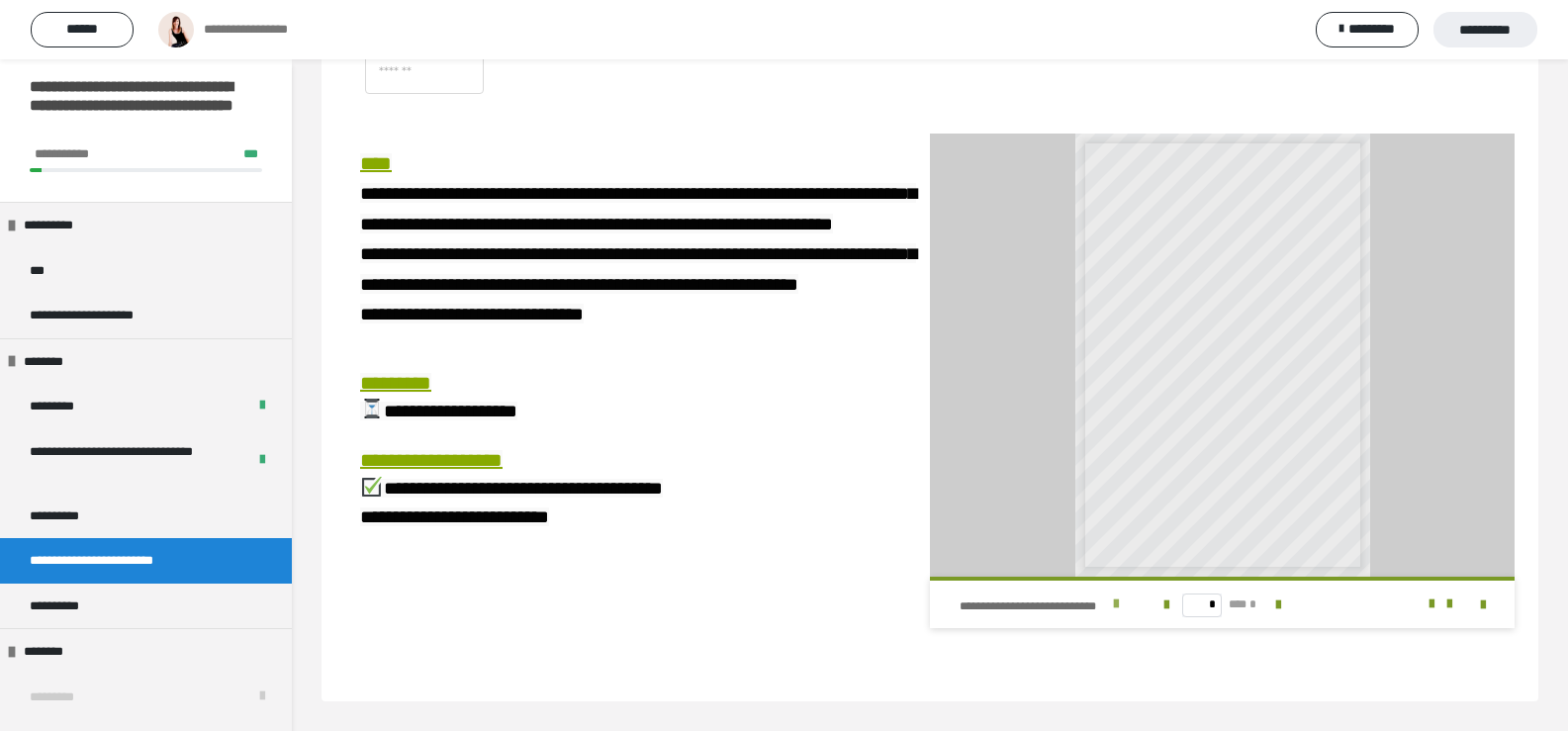 click at bounding box center [1116, 604] 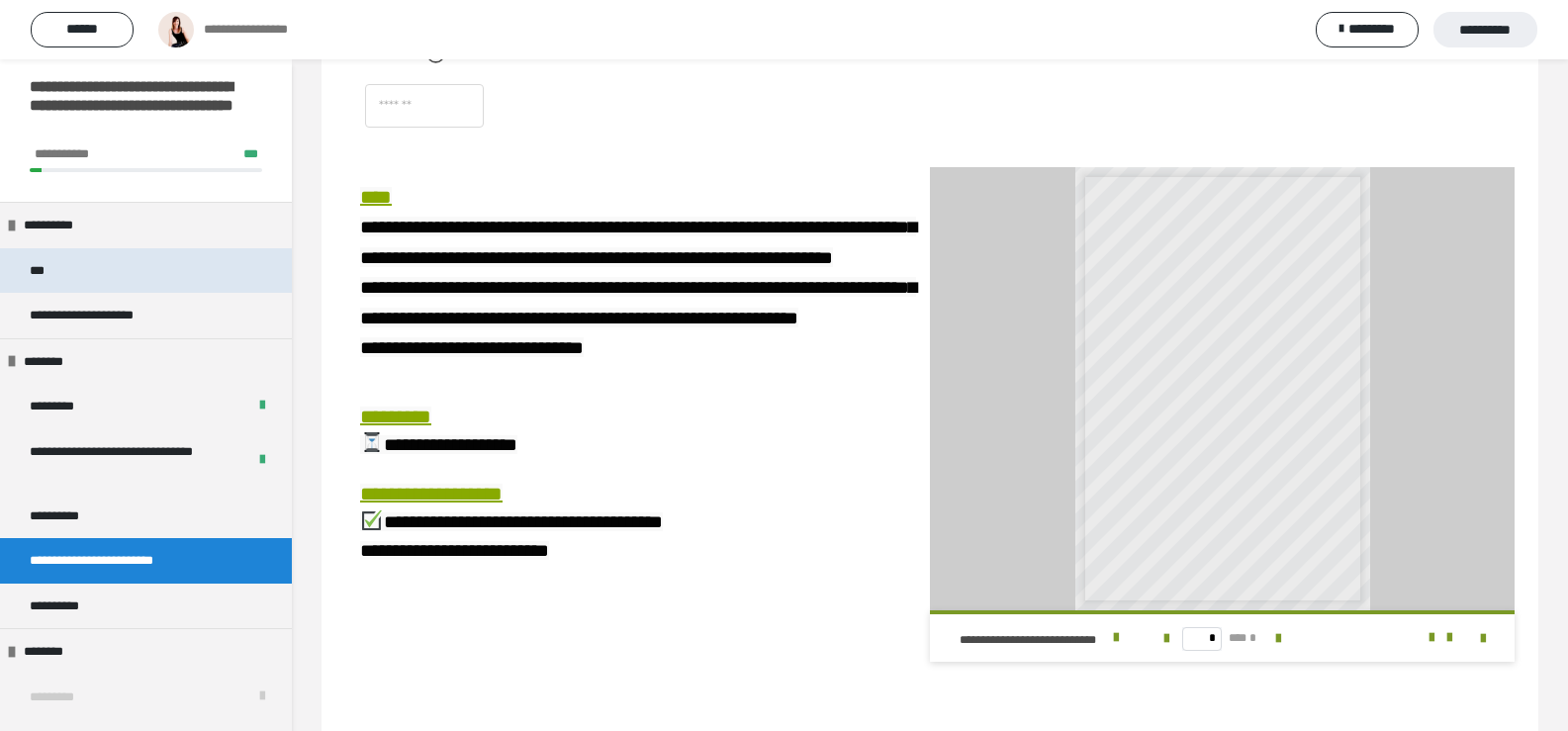 scroll, scrollTop: 838, scrollLeft: 0, axis: vertical 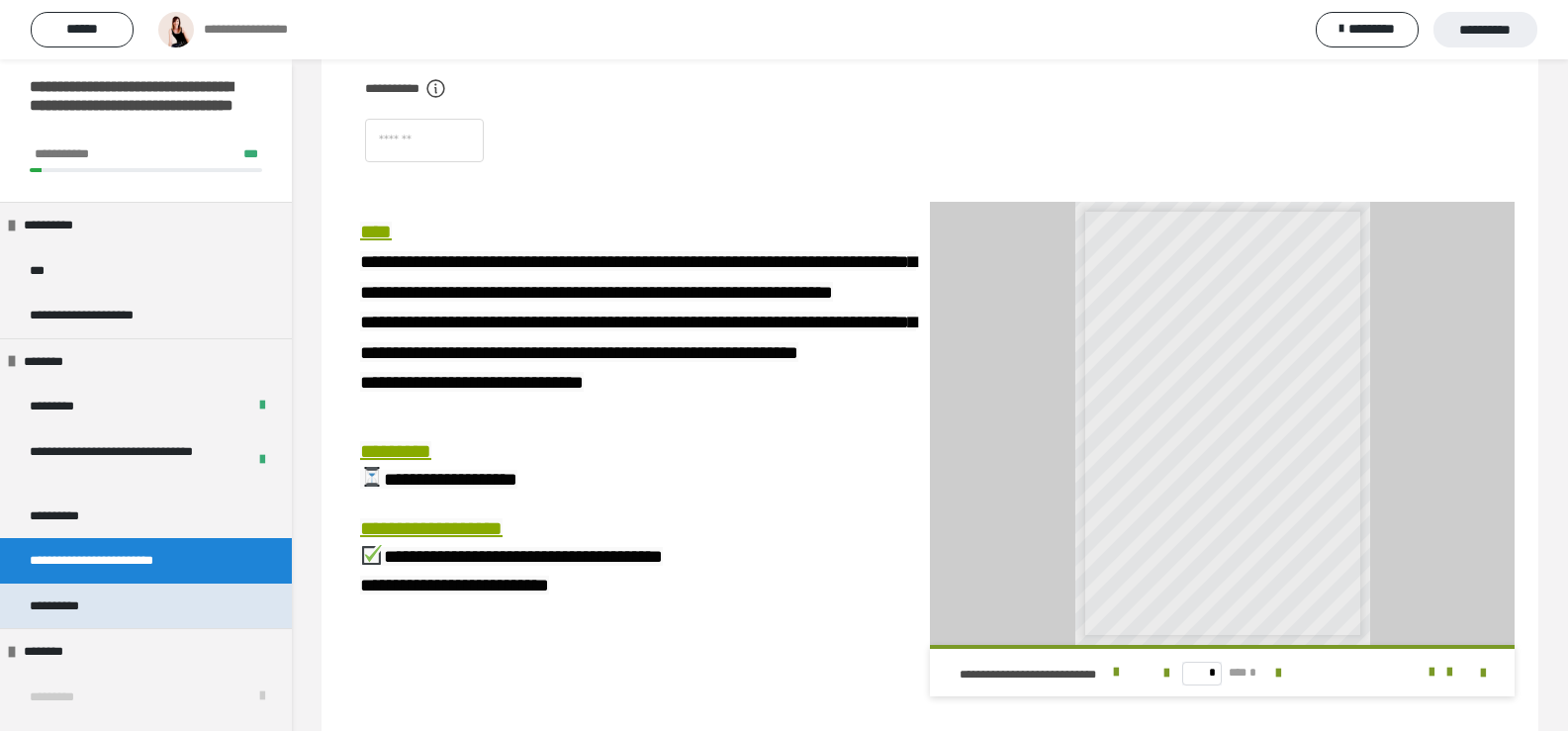 click on "**********" at bounding box center (64, 606) 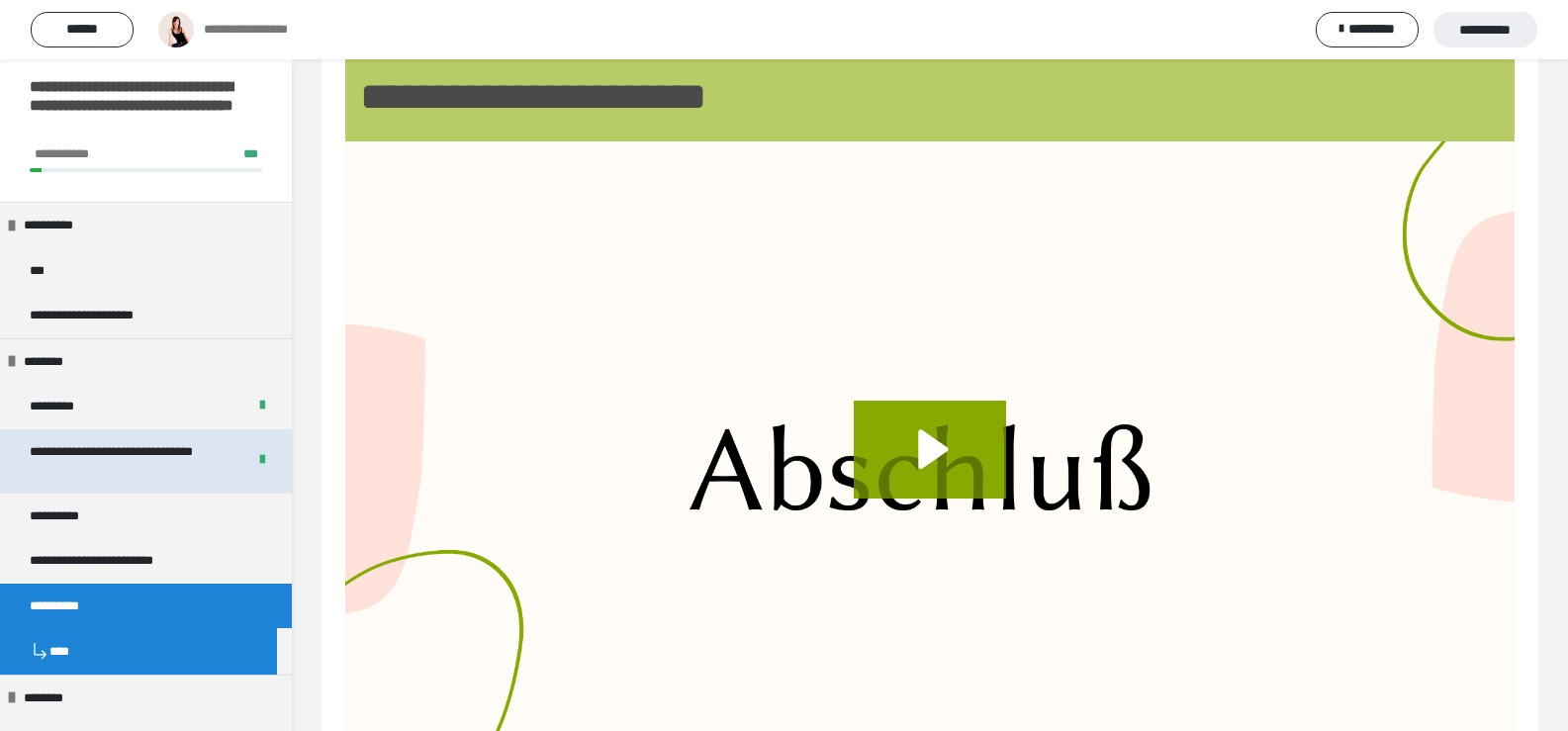 scroll, scrollTop: 37, scrollLeft: 0, axis: vertical 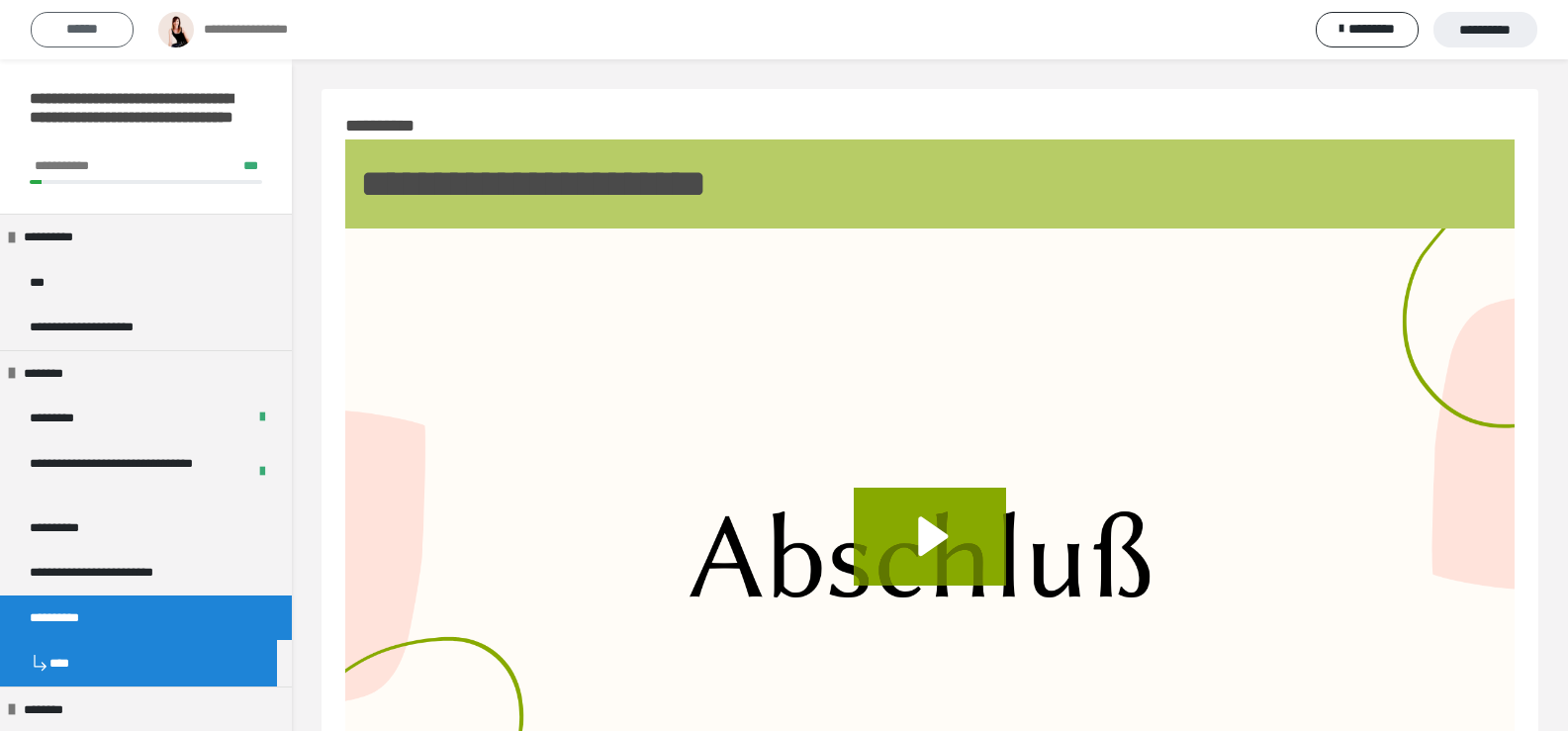 click on "******" at bounding box center [82, 30] 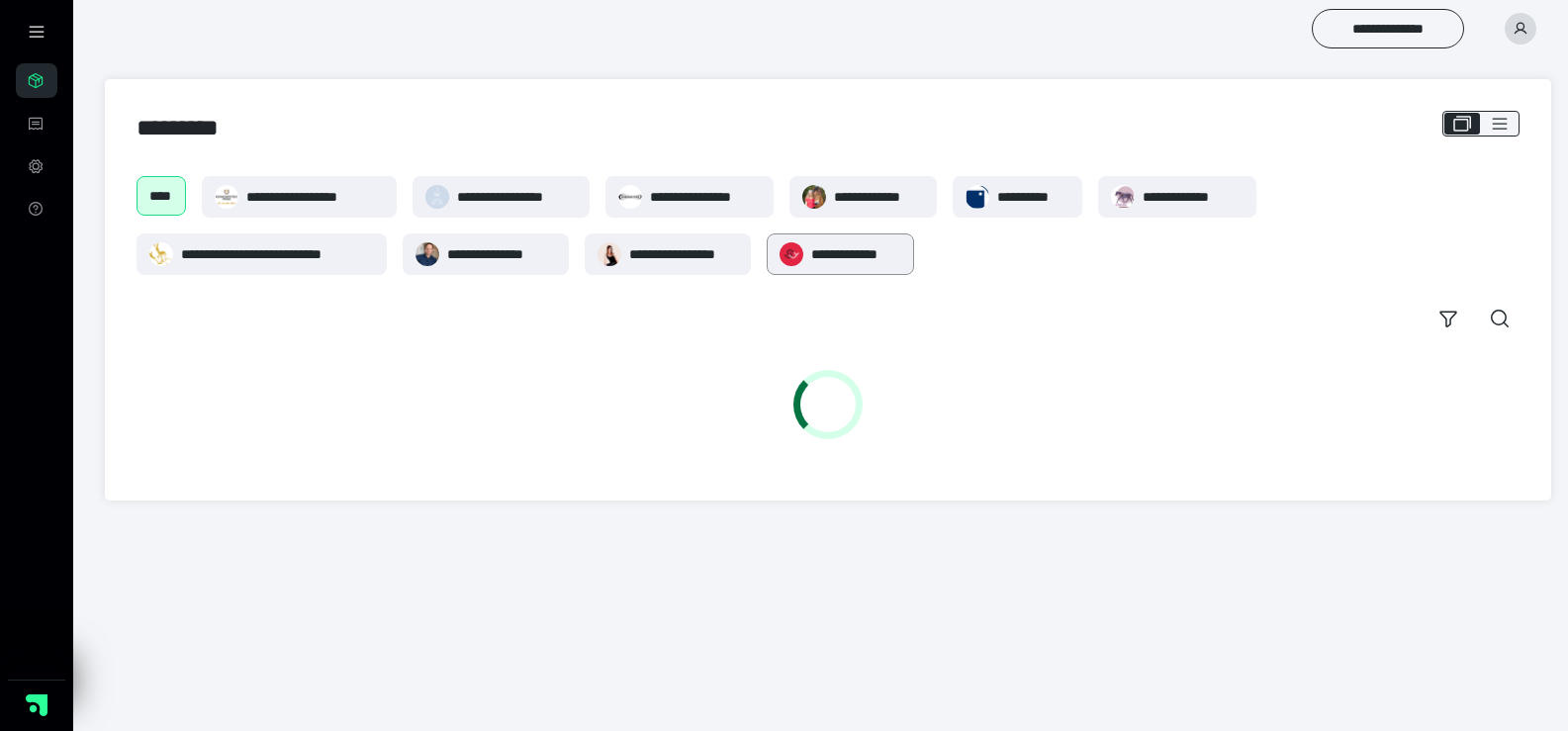 scroll, scrollTop: 0, scrollLeft: 0, axis: both 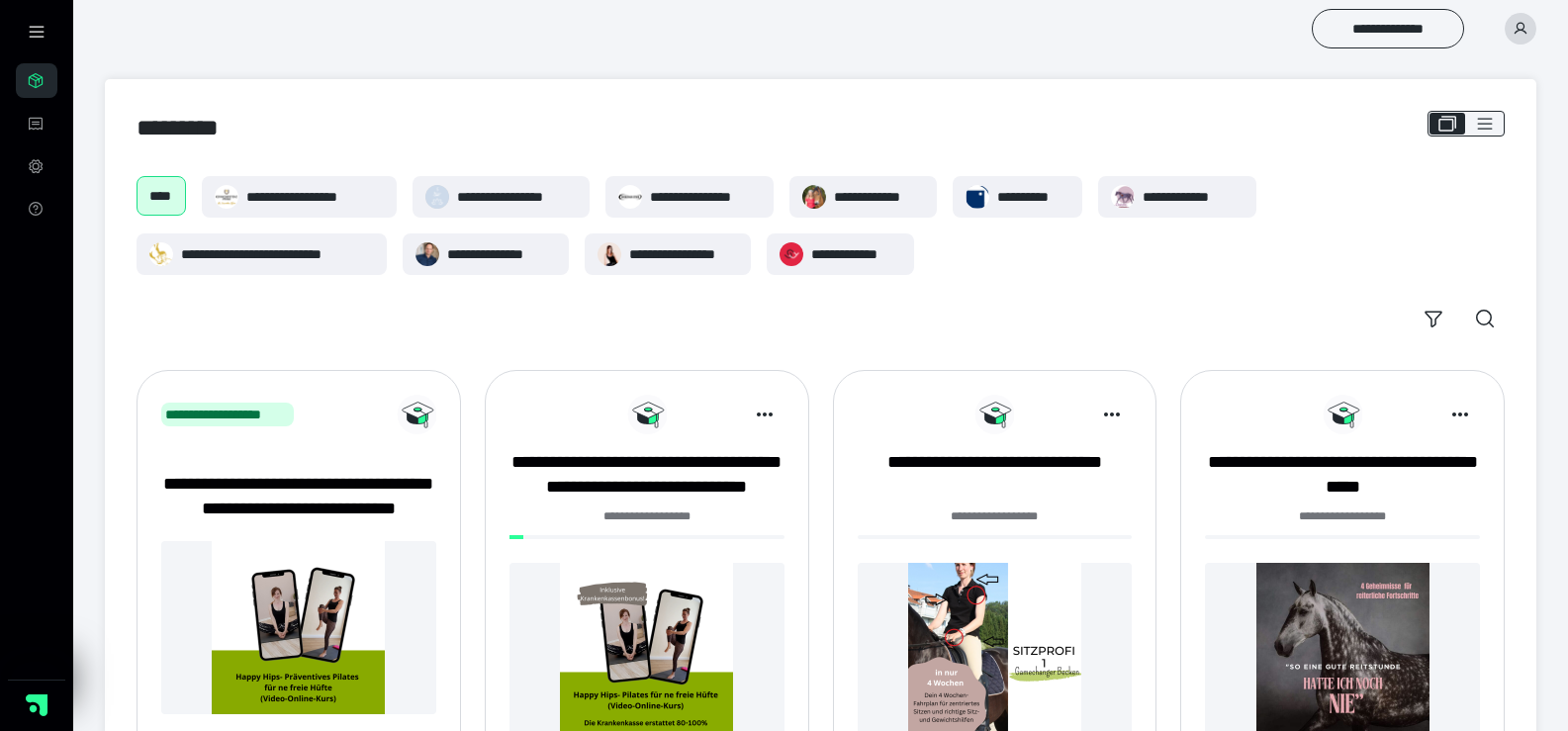 click at bounding box center (995, 649) 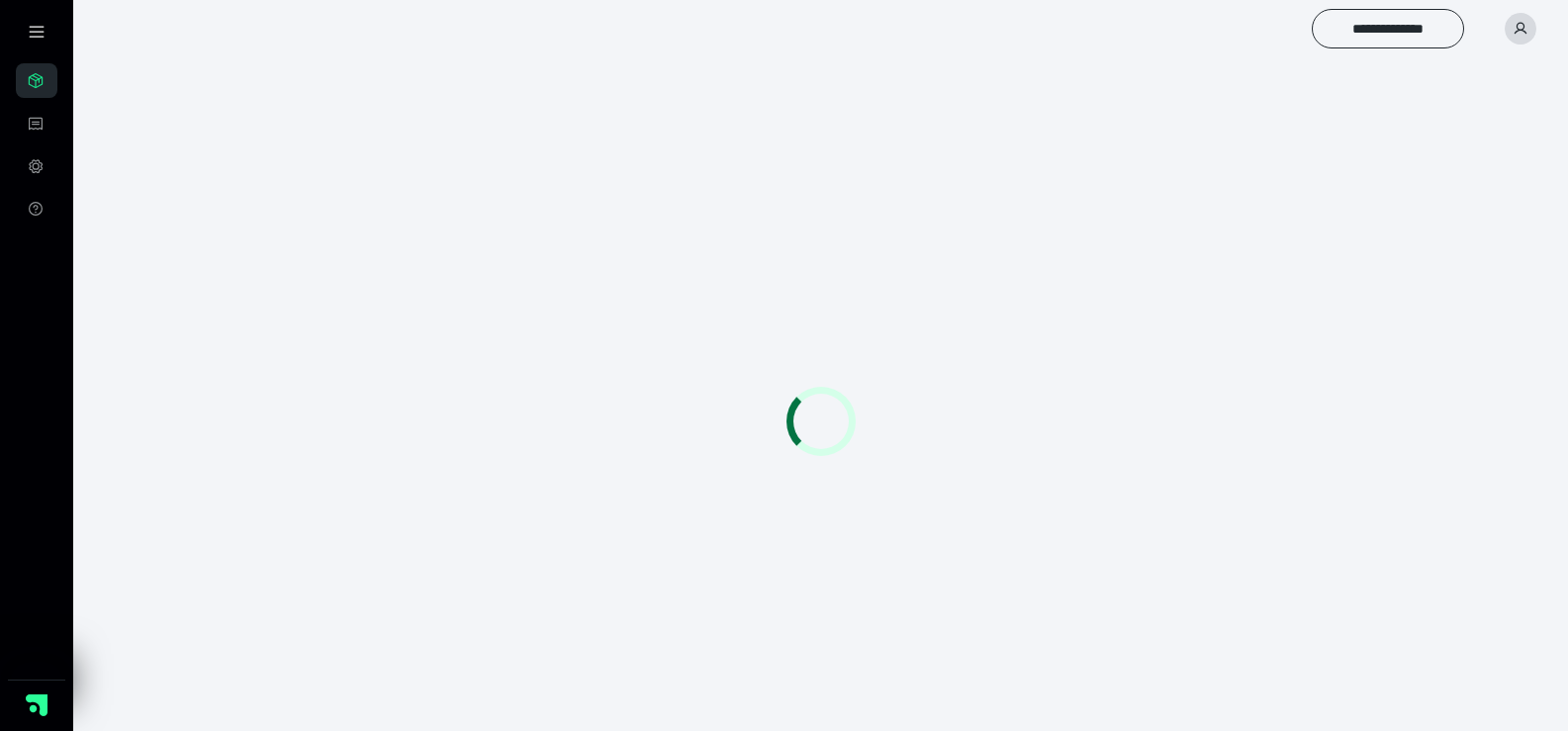 scroll, scrollTop: 0, scrollLeft: 0, axis: both 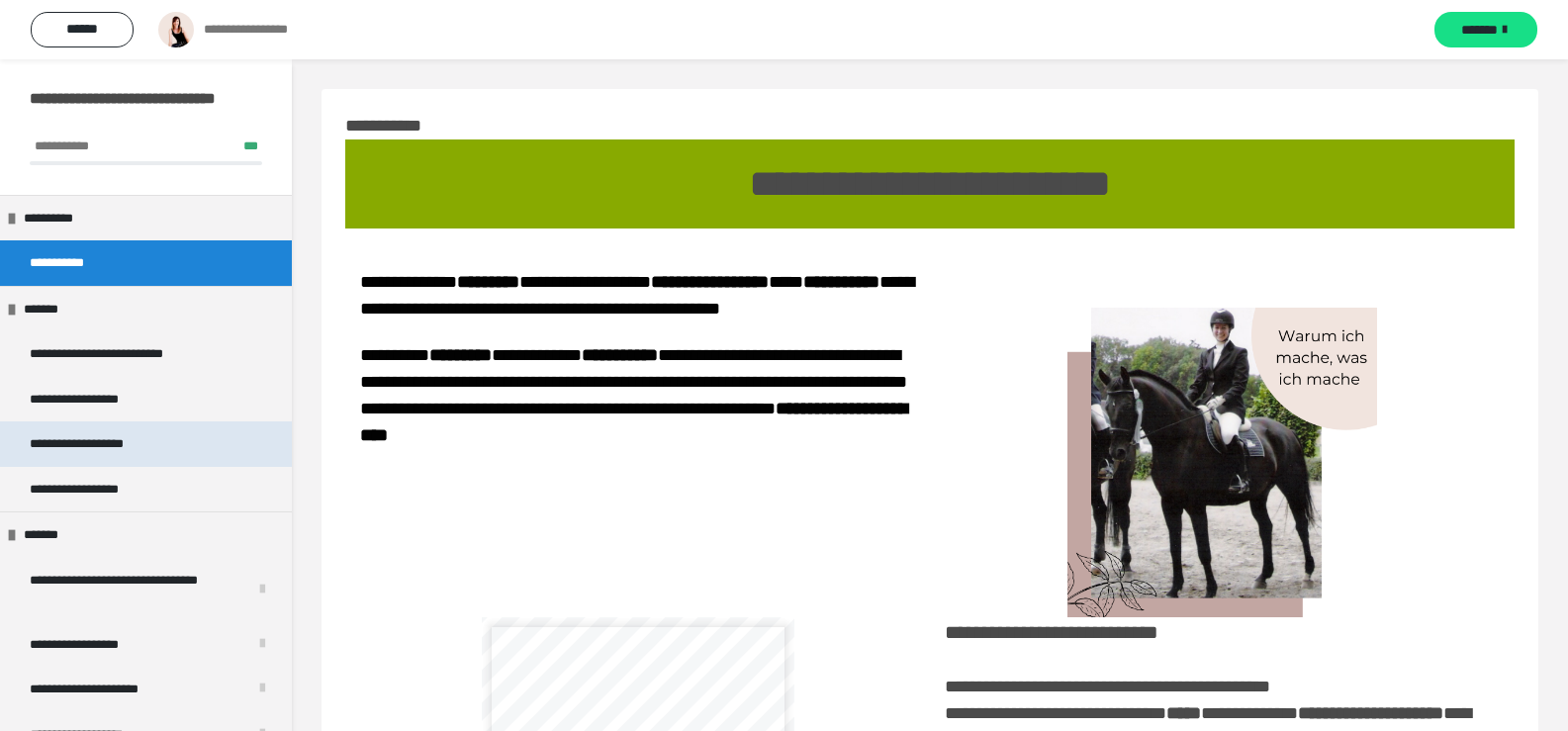 click on "**********" at bounding box center (96, 444) 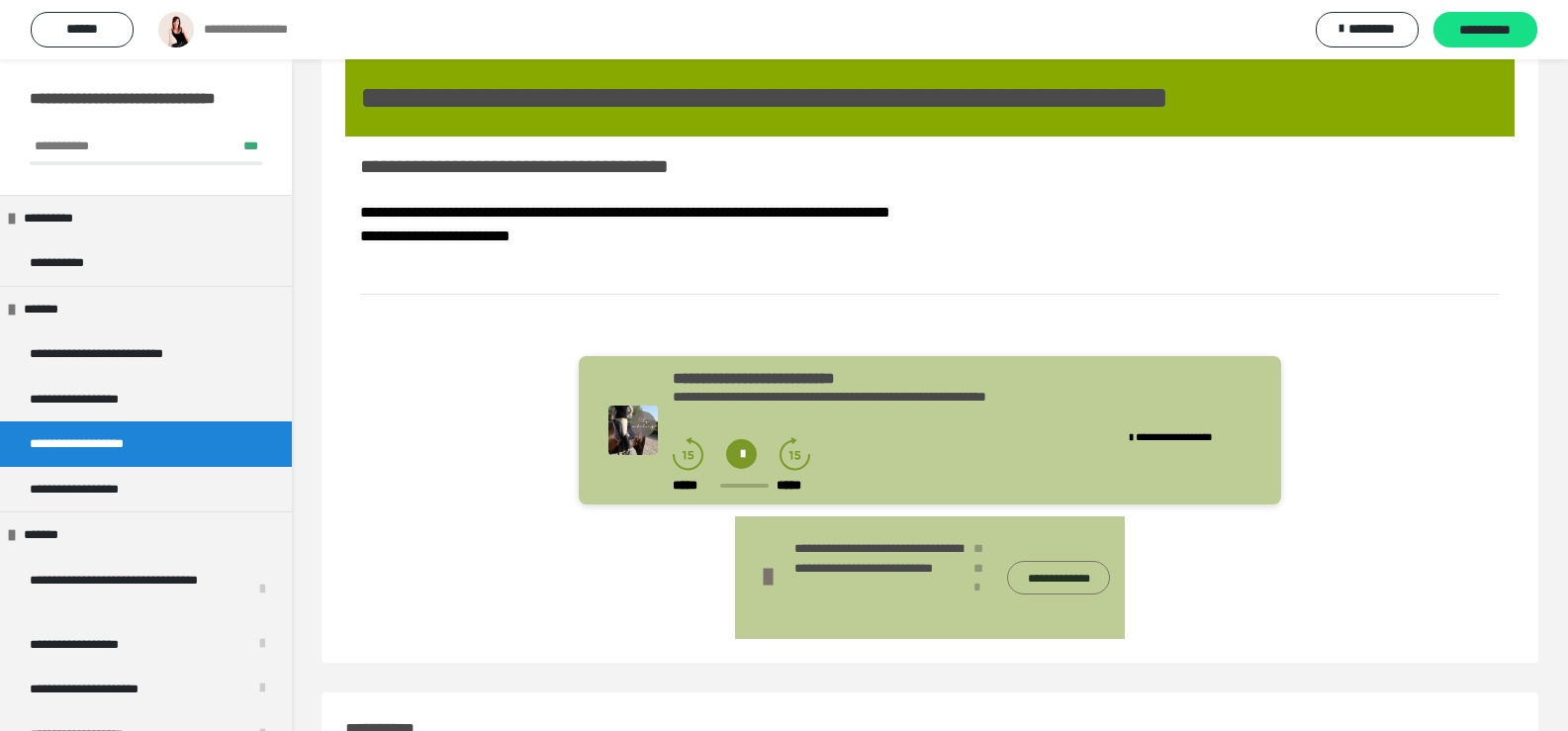 scroll, scrollTop: 198, scrollLeft: 0, axis: vertical 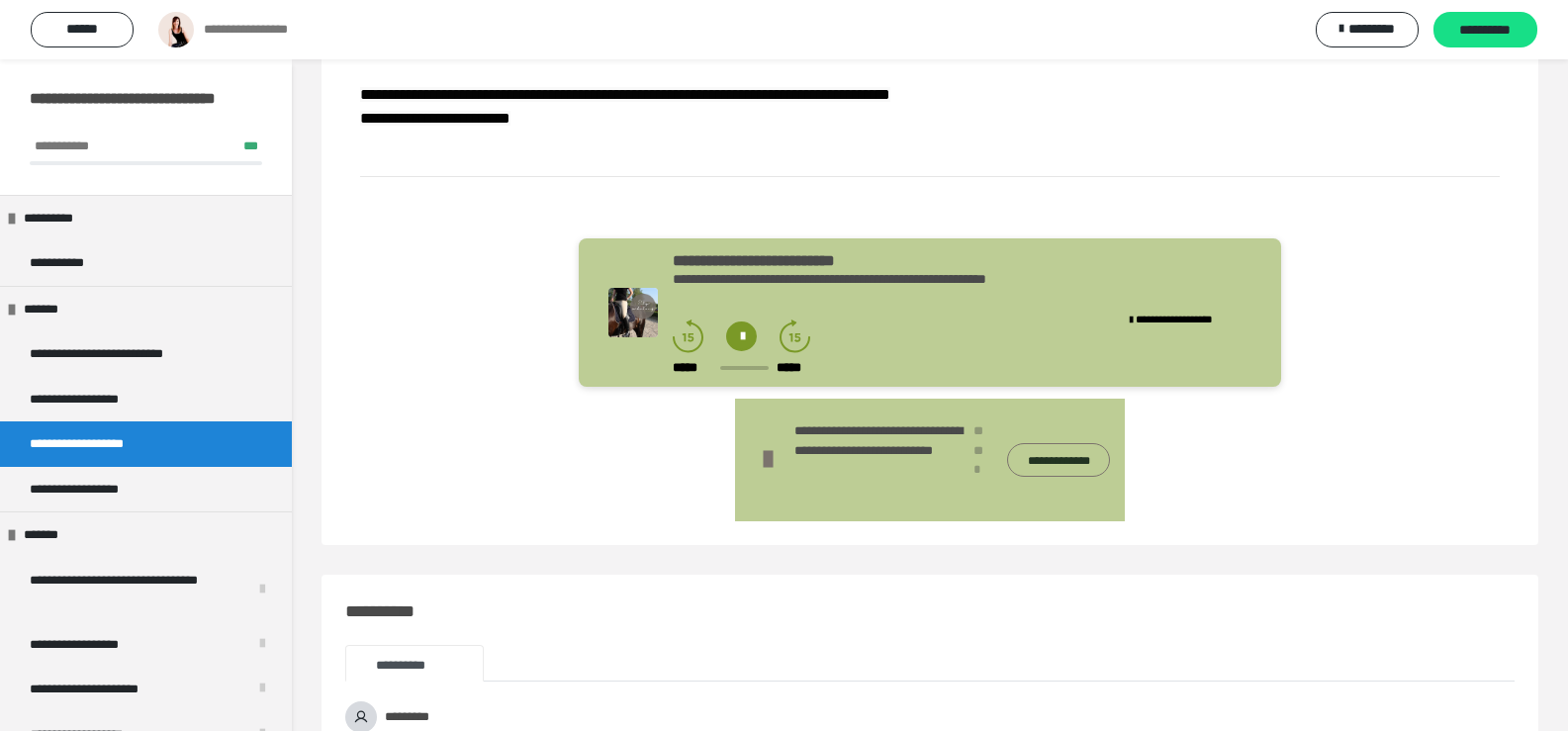 click at bounding box center [741, 336] 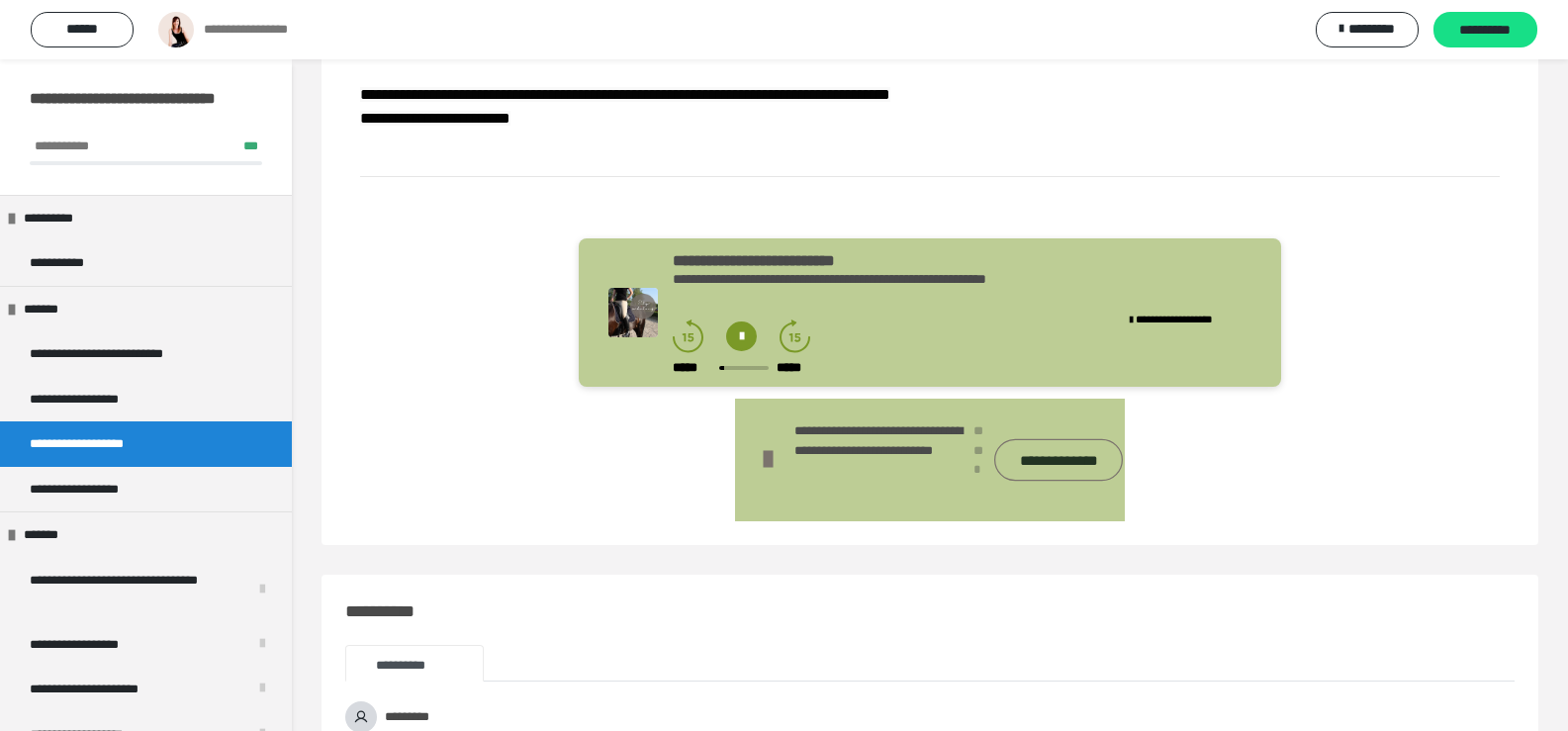 click on "**********" at bounding box center (1059, 460) 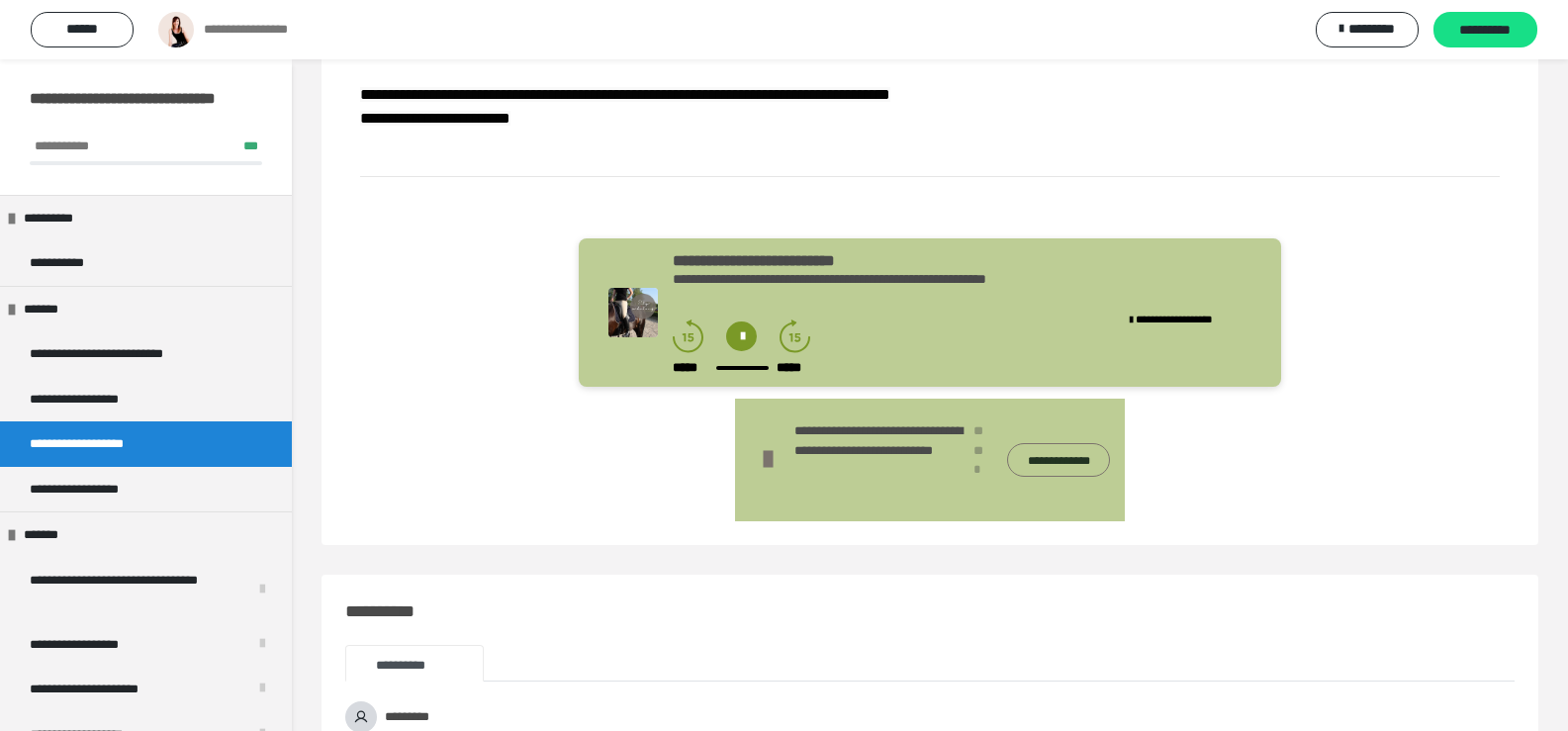 click on "**********" at bounding box center [930, 663] 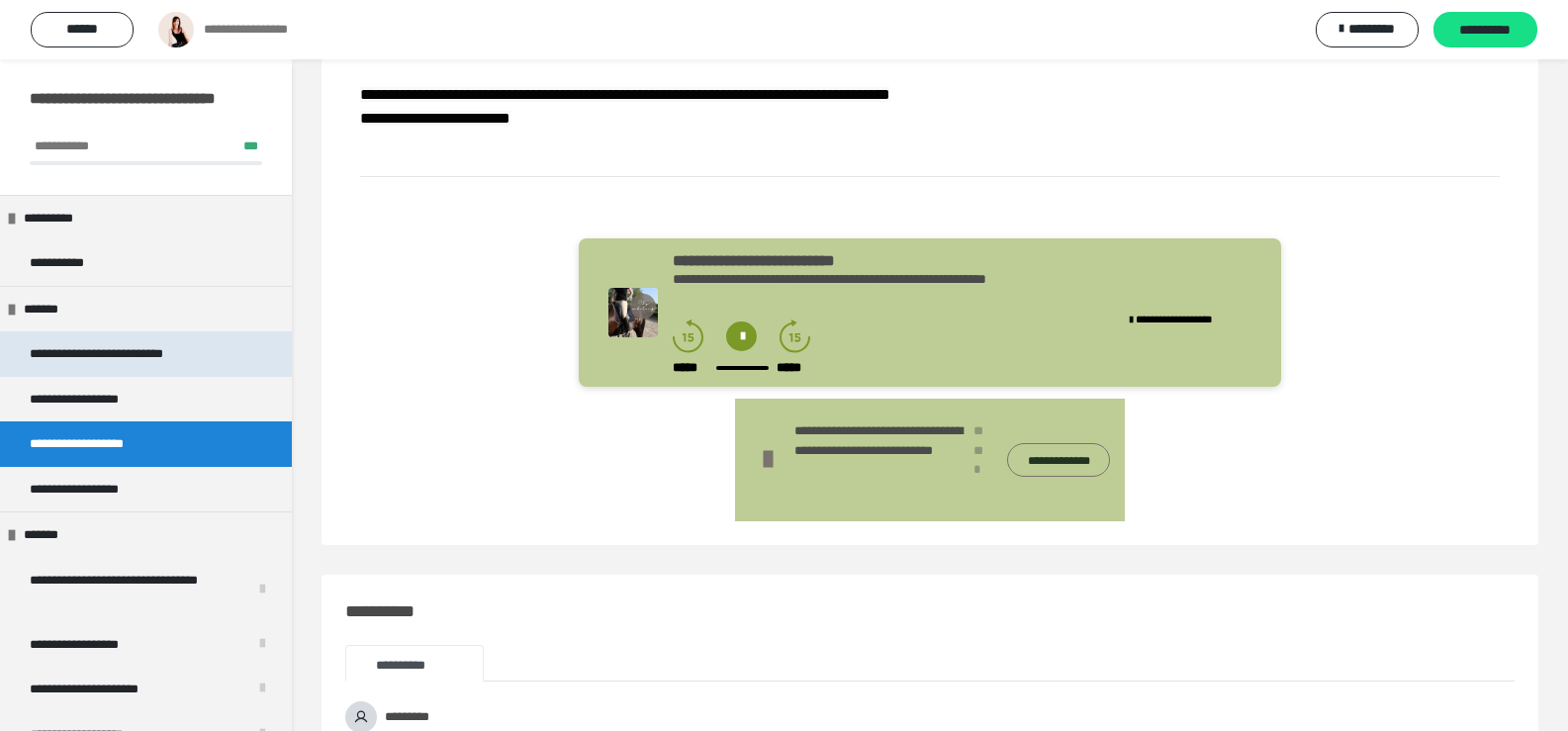 click on "**********" at bounding box center (125, 354) 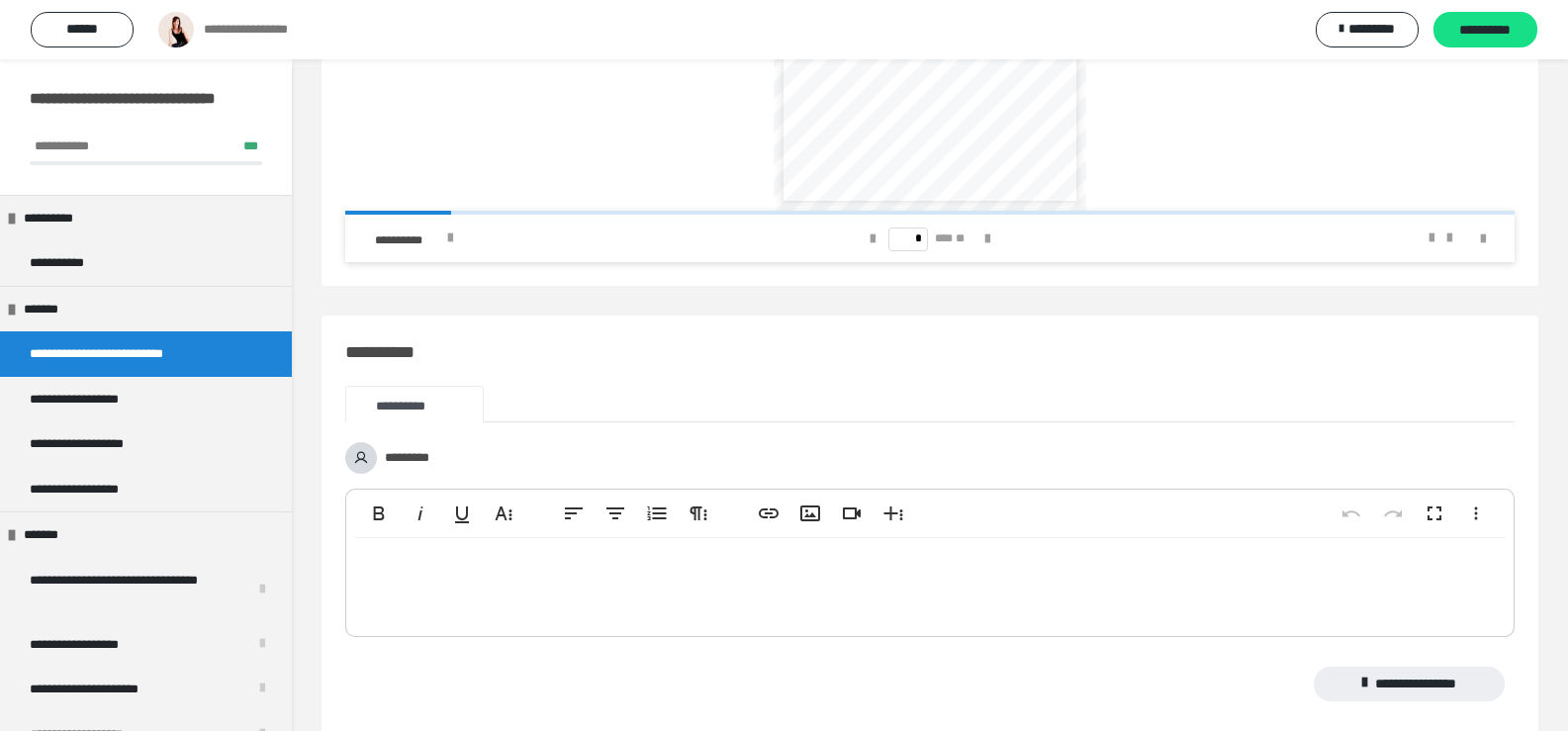 scroll, scrollTop: 2544, scrollLeft: 0, axis: vertical 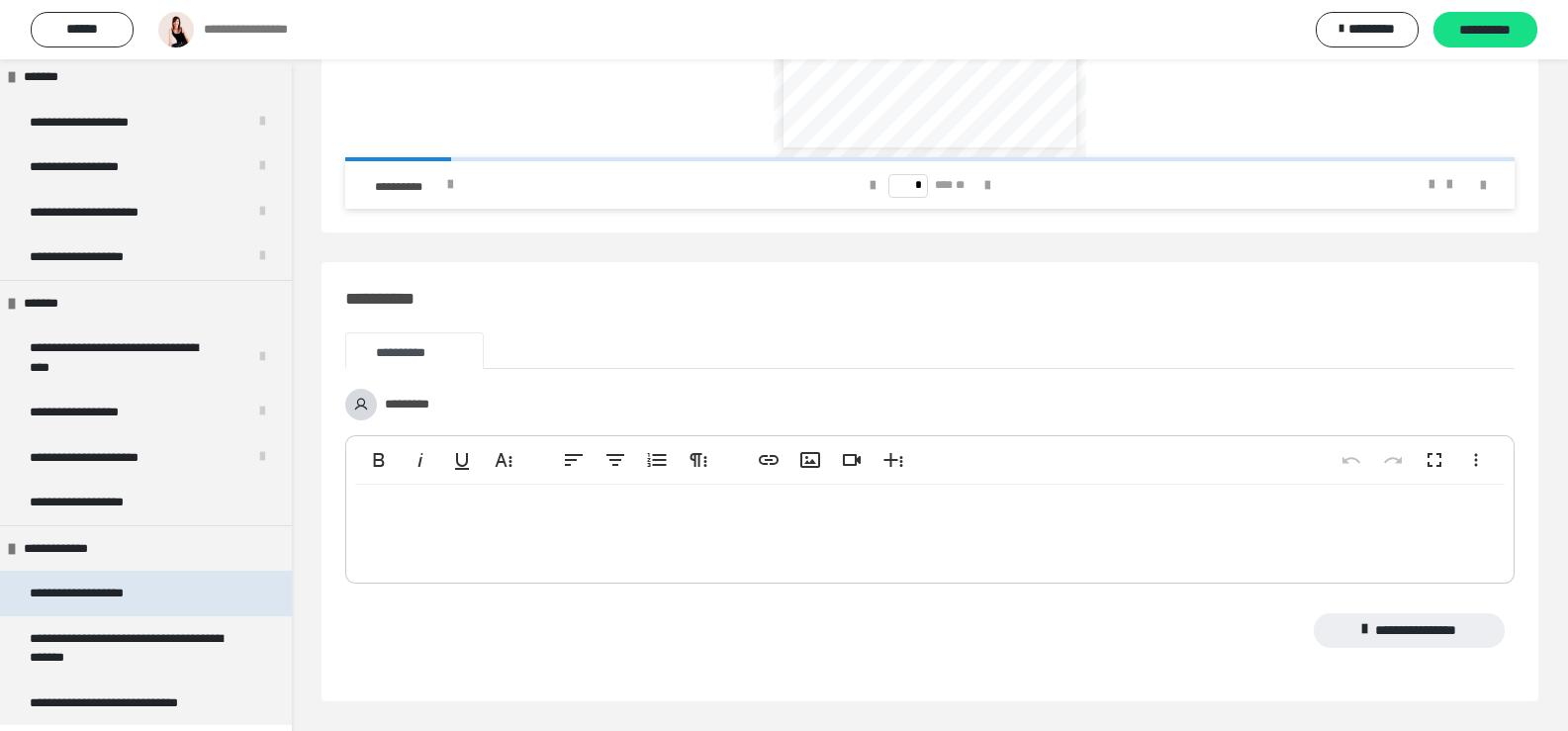 click on "**********" at bounding box center [108, 594] 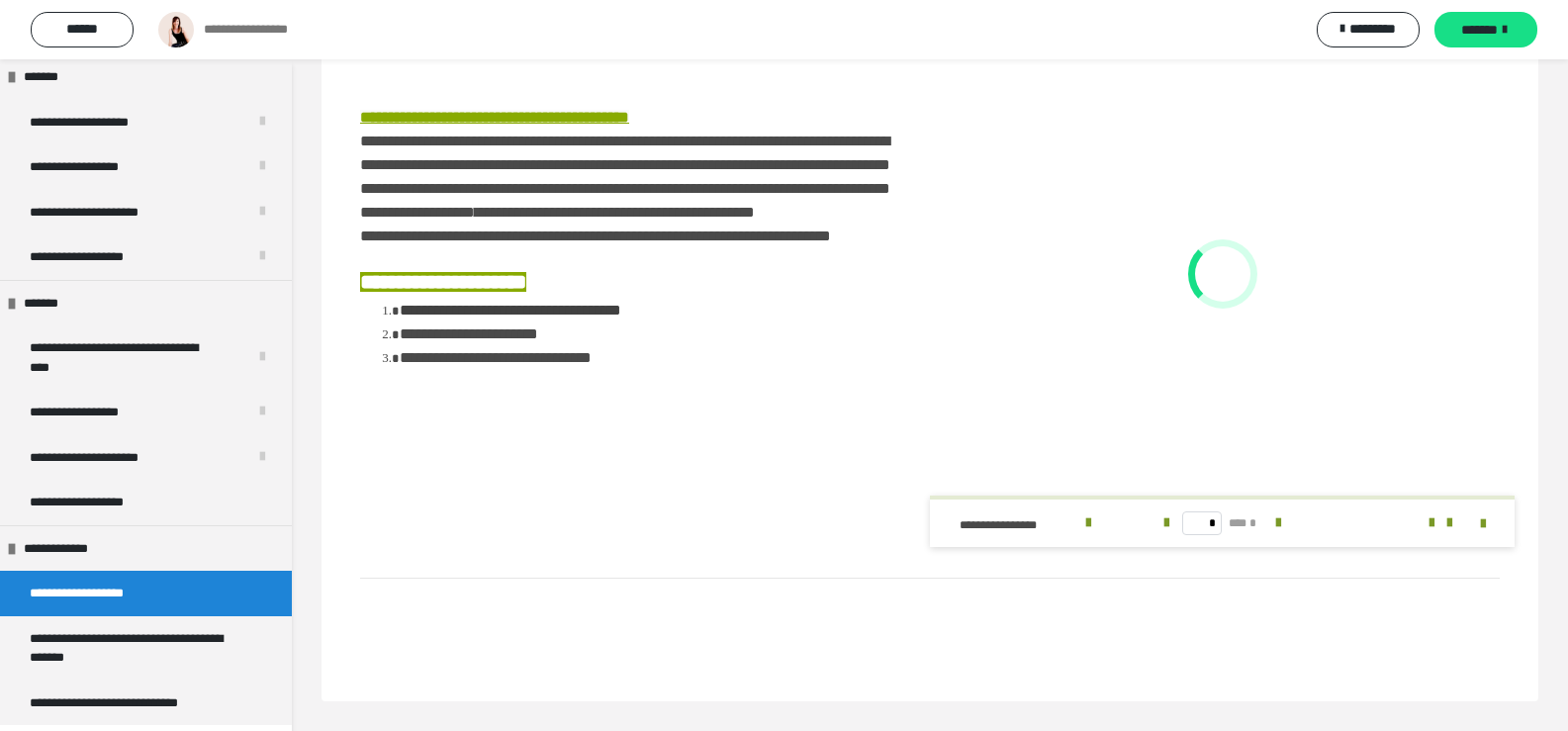 scroll, scrollTop: 258, scrollLeft: 0, axis: vertical 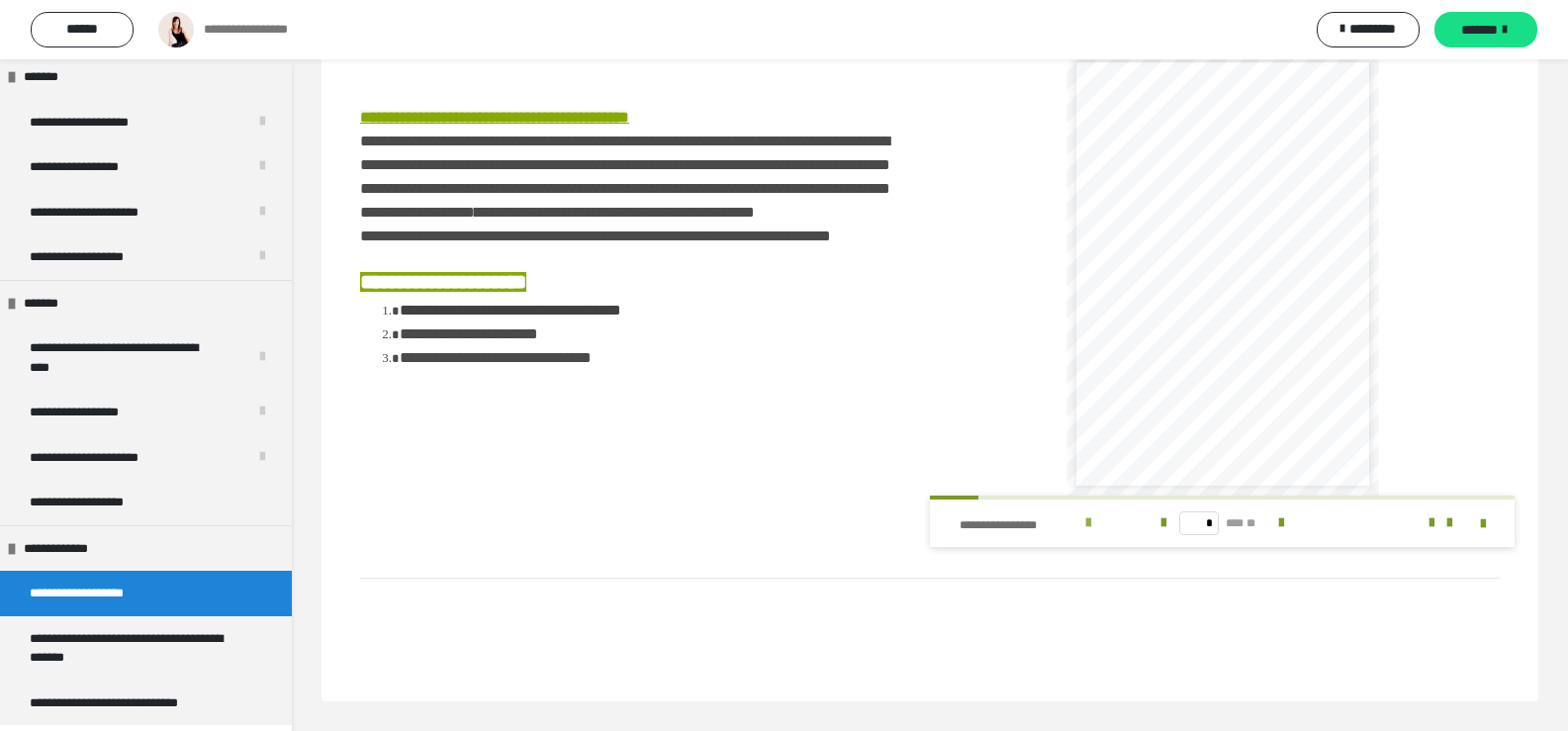 click at bounding box center [1088, 523] 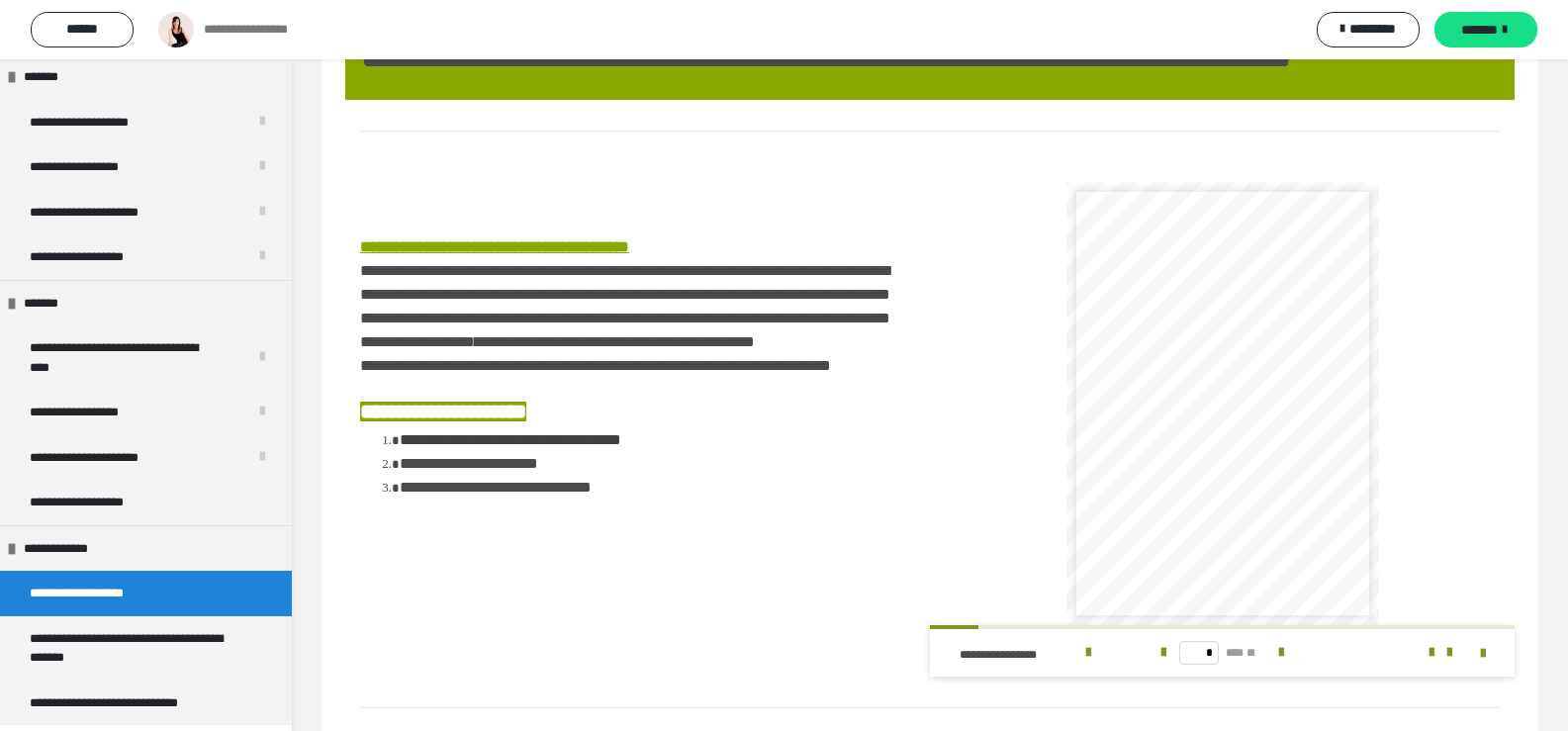 scroll, scrollTop: 0, scrollLeft: 0, axis: both 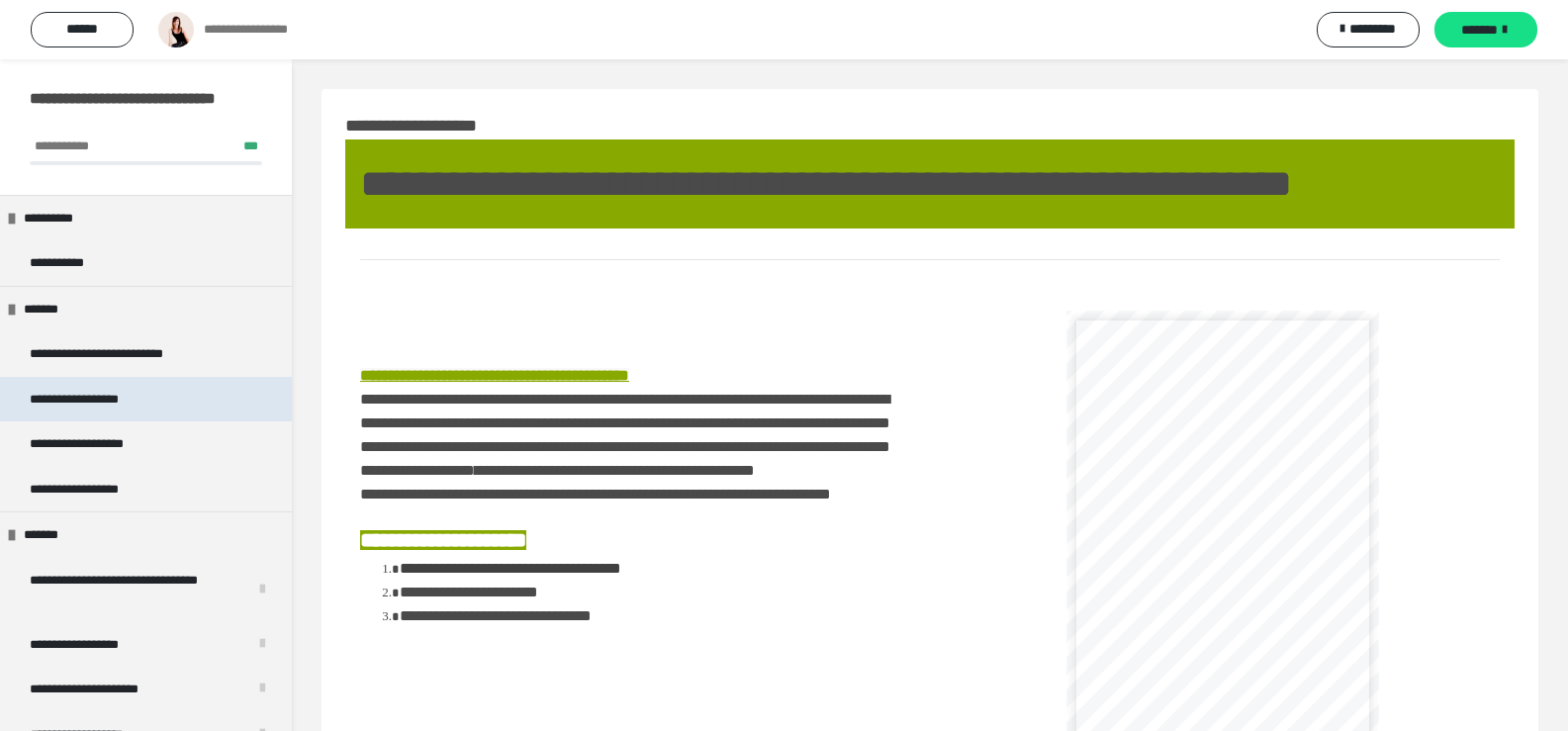 click on "**********" at bounding box center [88, 400] 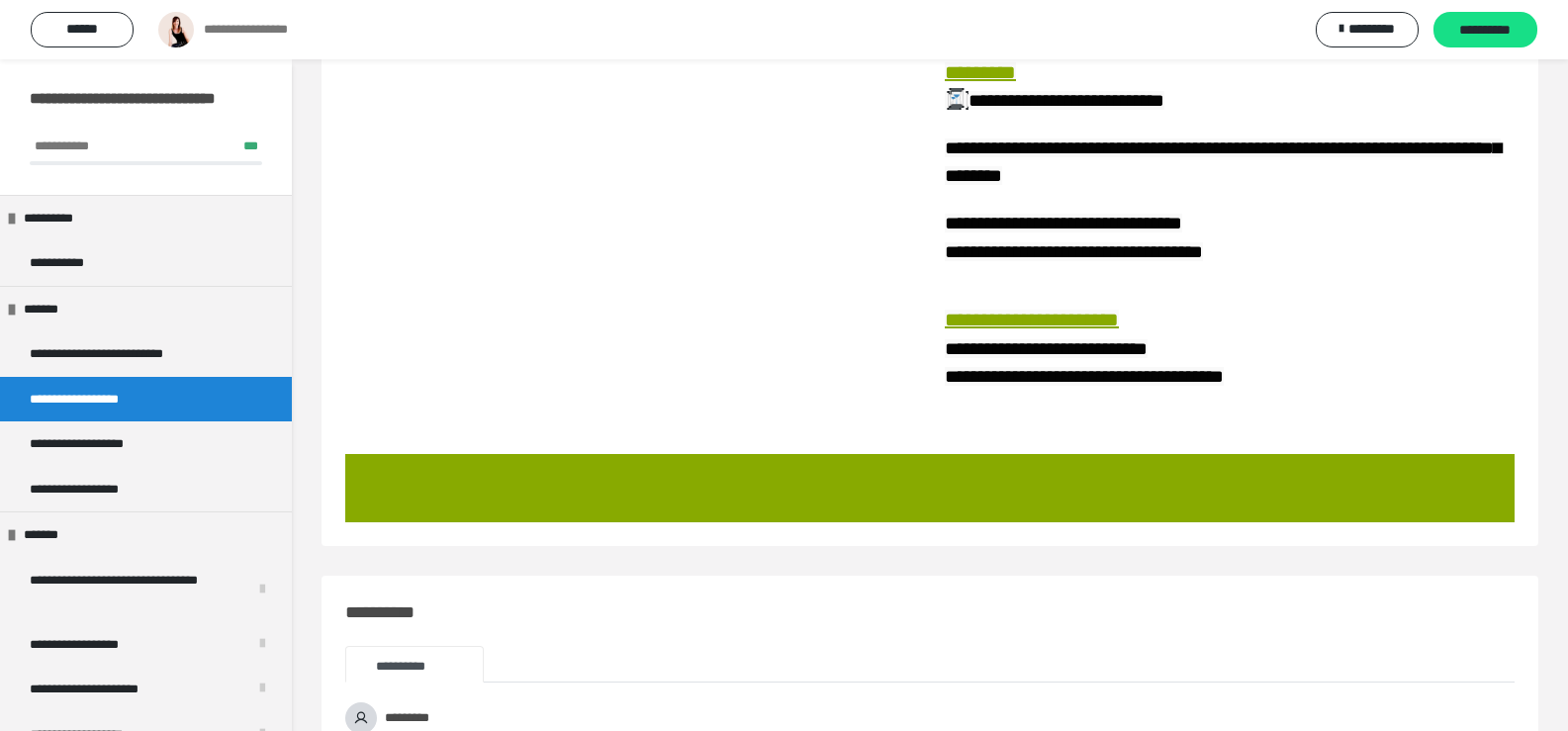 scroll, scrollTop: 692, scrollLeft: 0, axis: vertical 